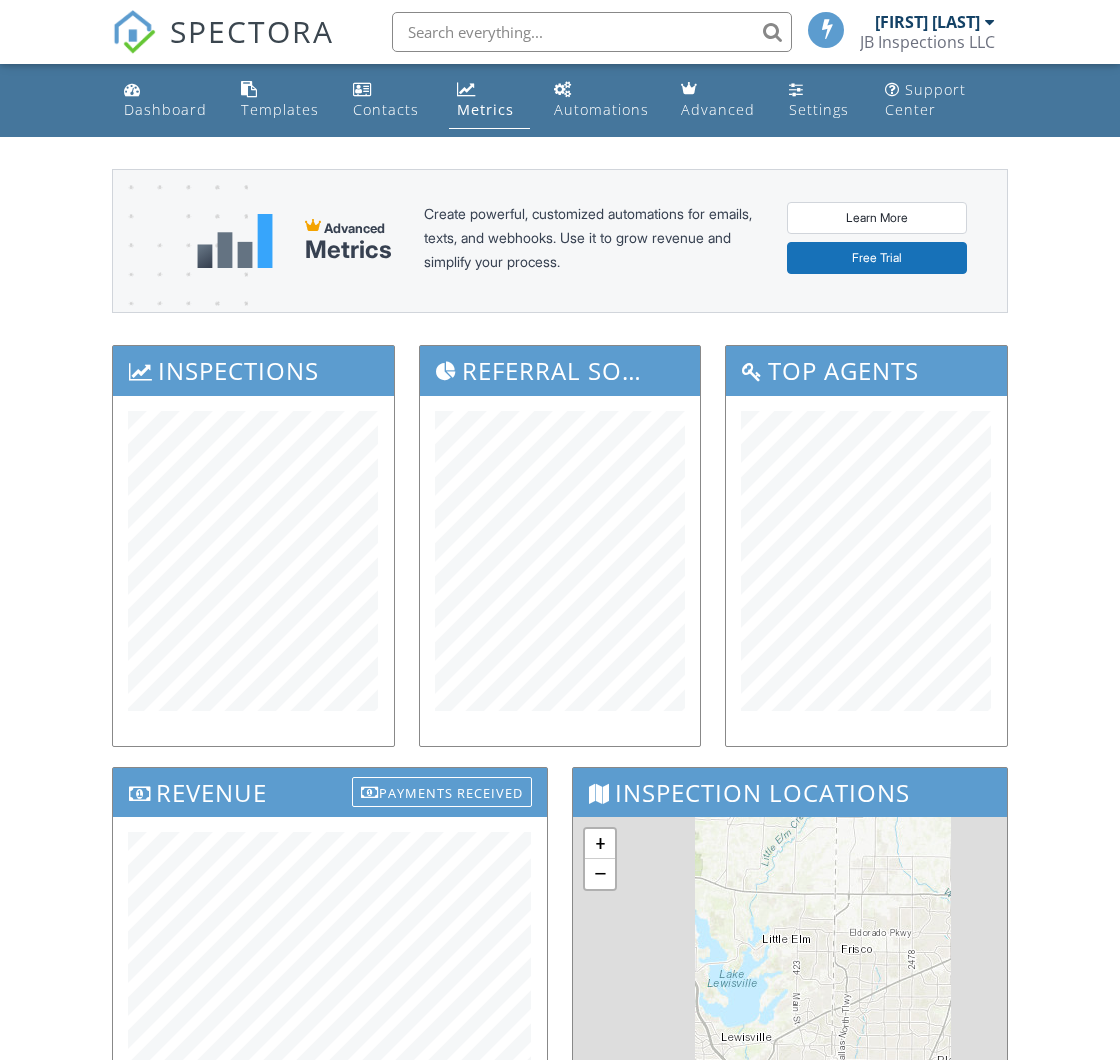 scroll, scrollTop: 0, scrollLeft: 0, axis: both 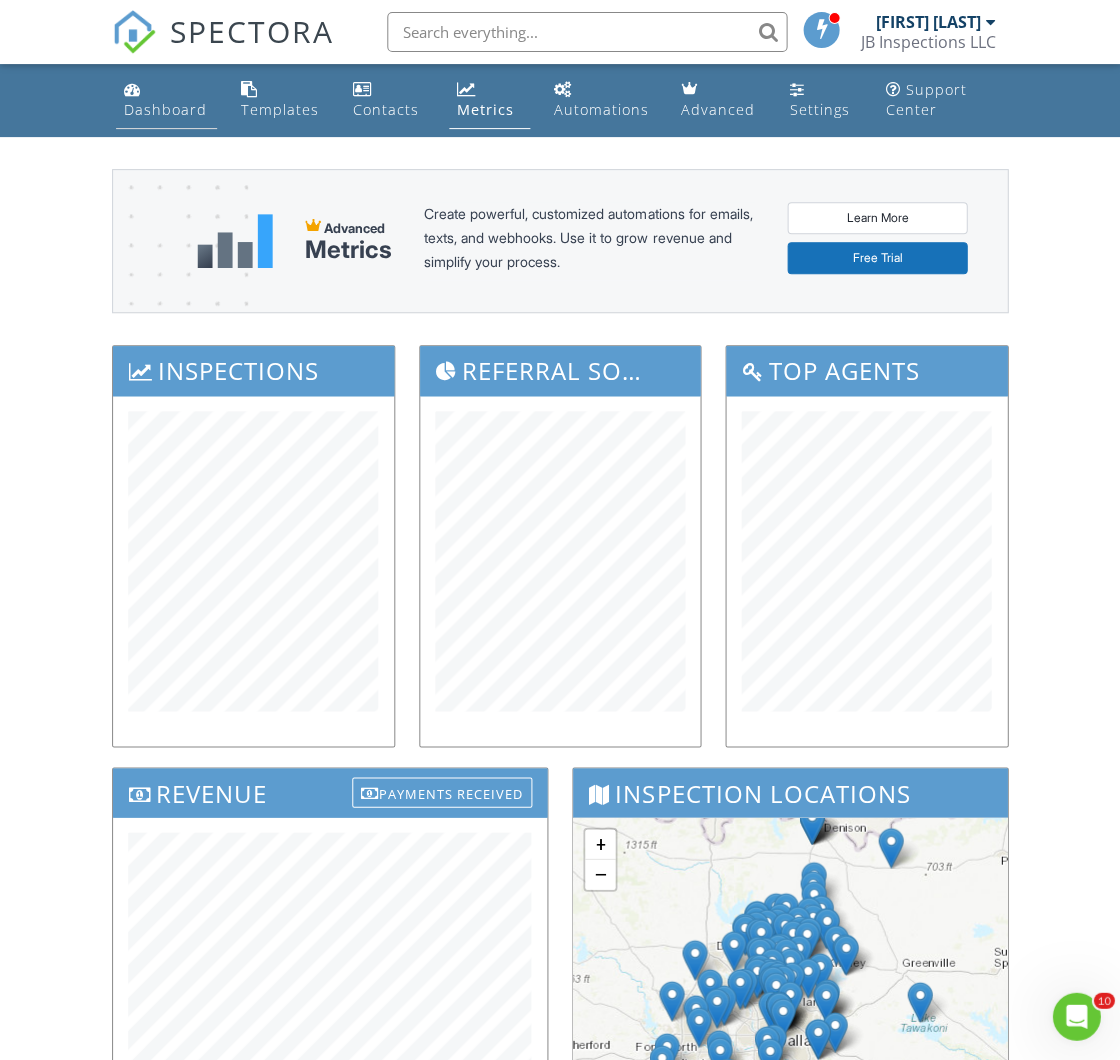 click on "Dashboard" at bounding box center [165, 109] 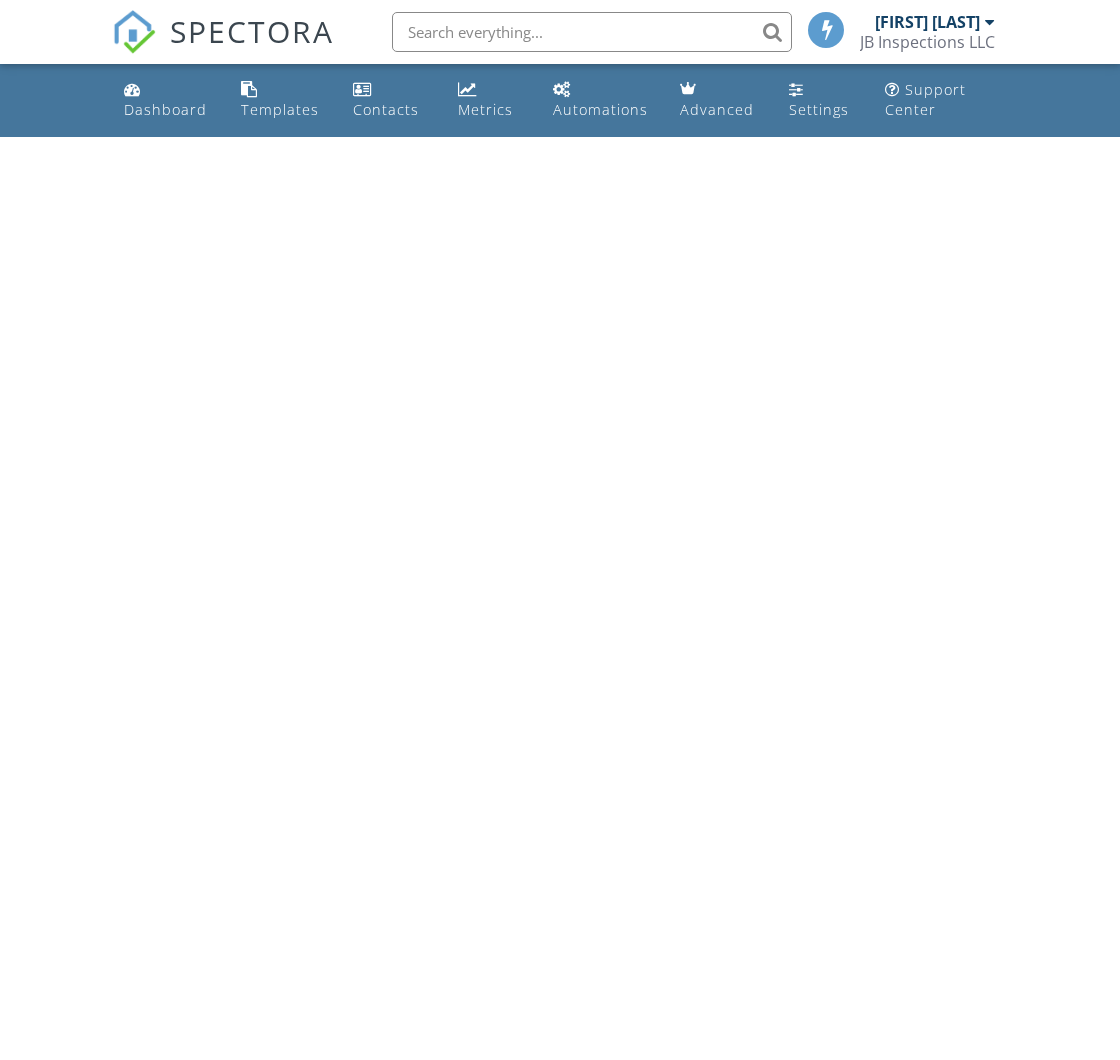 scroll, scrollTop: 0, scrollLeft: 0, axis: both 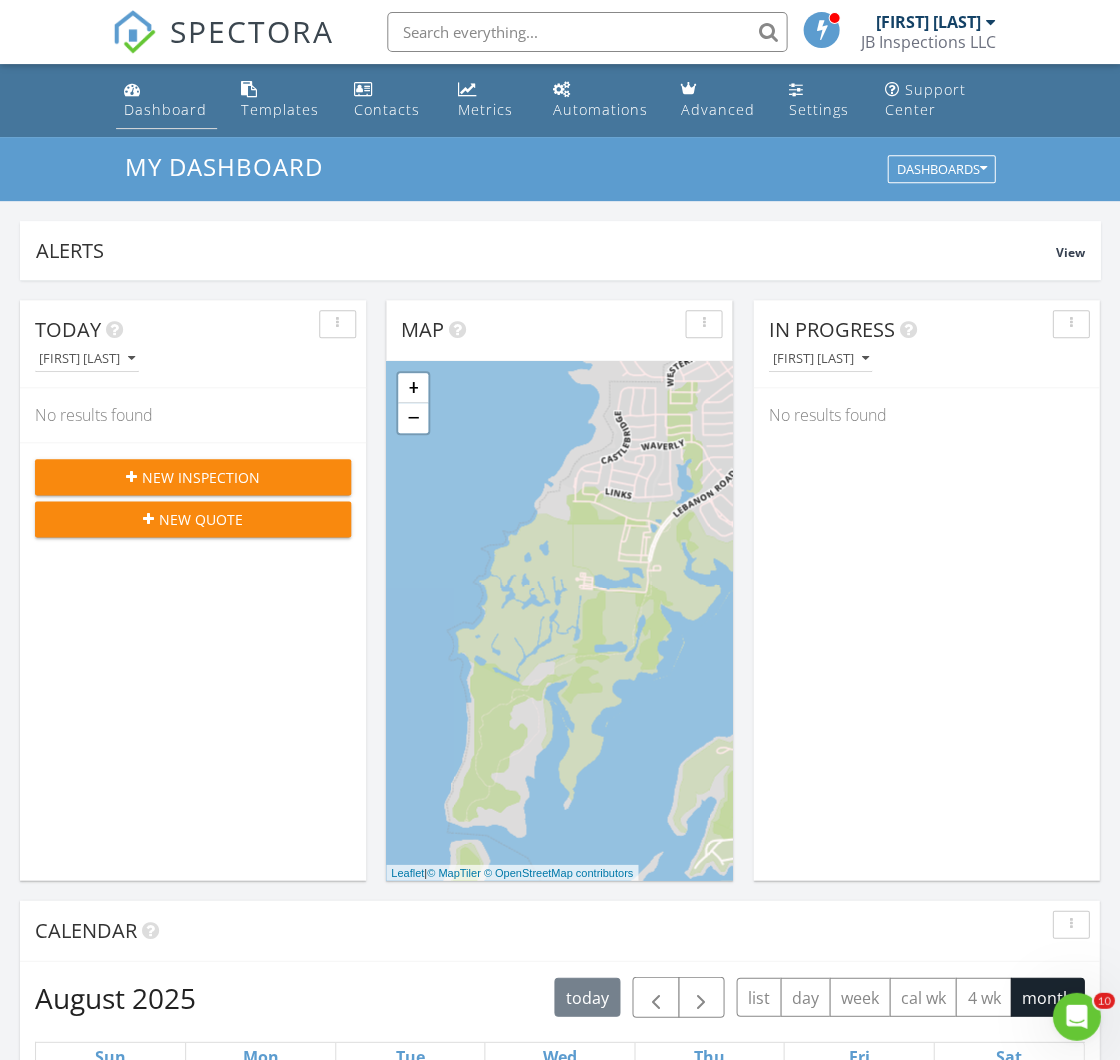 click on "Dashboard" at bounding box center [165, 109] 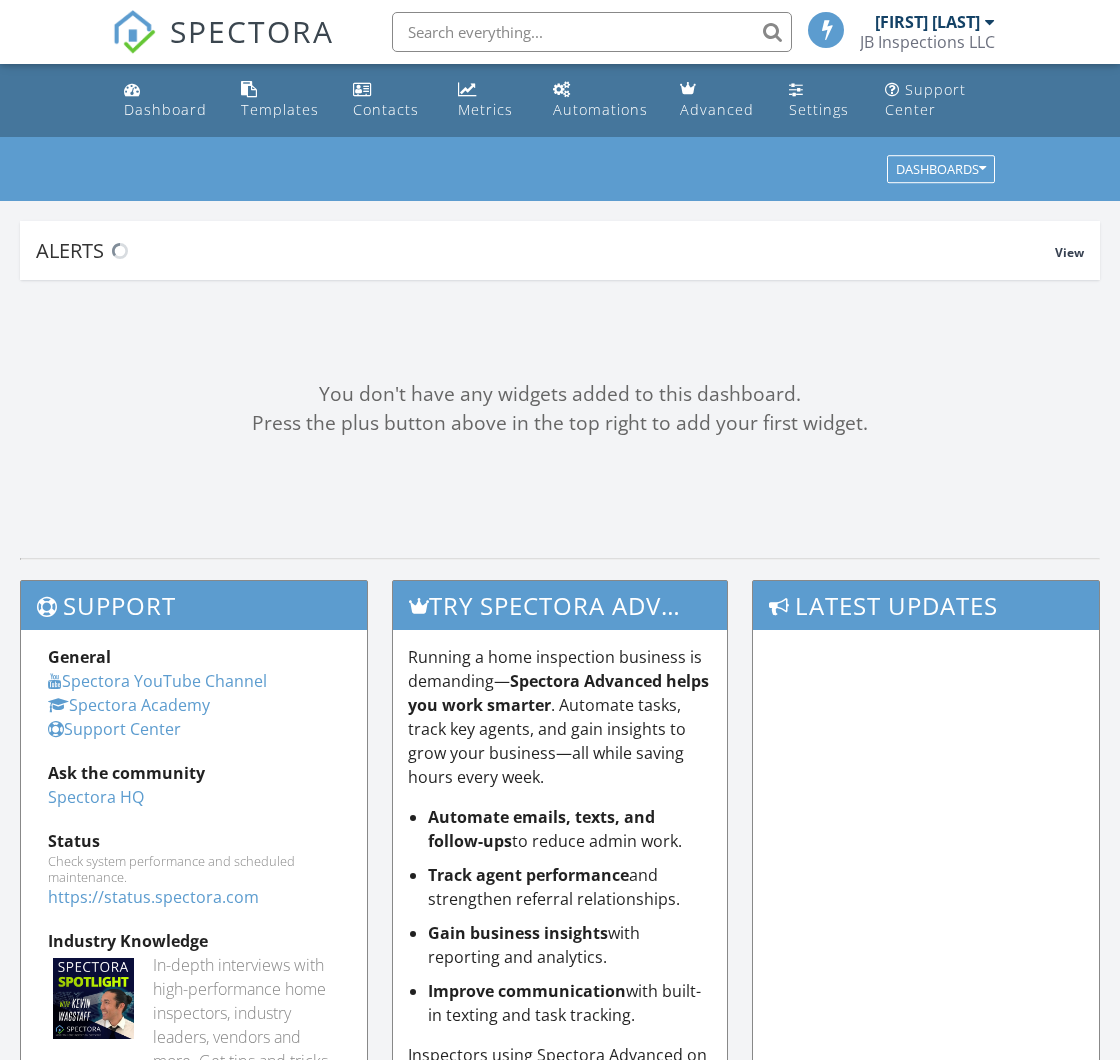scroll, scrollTop: 0, scrollLeft: 0, axis: both 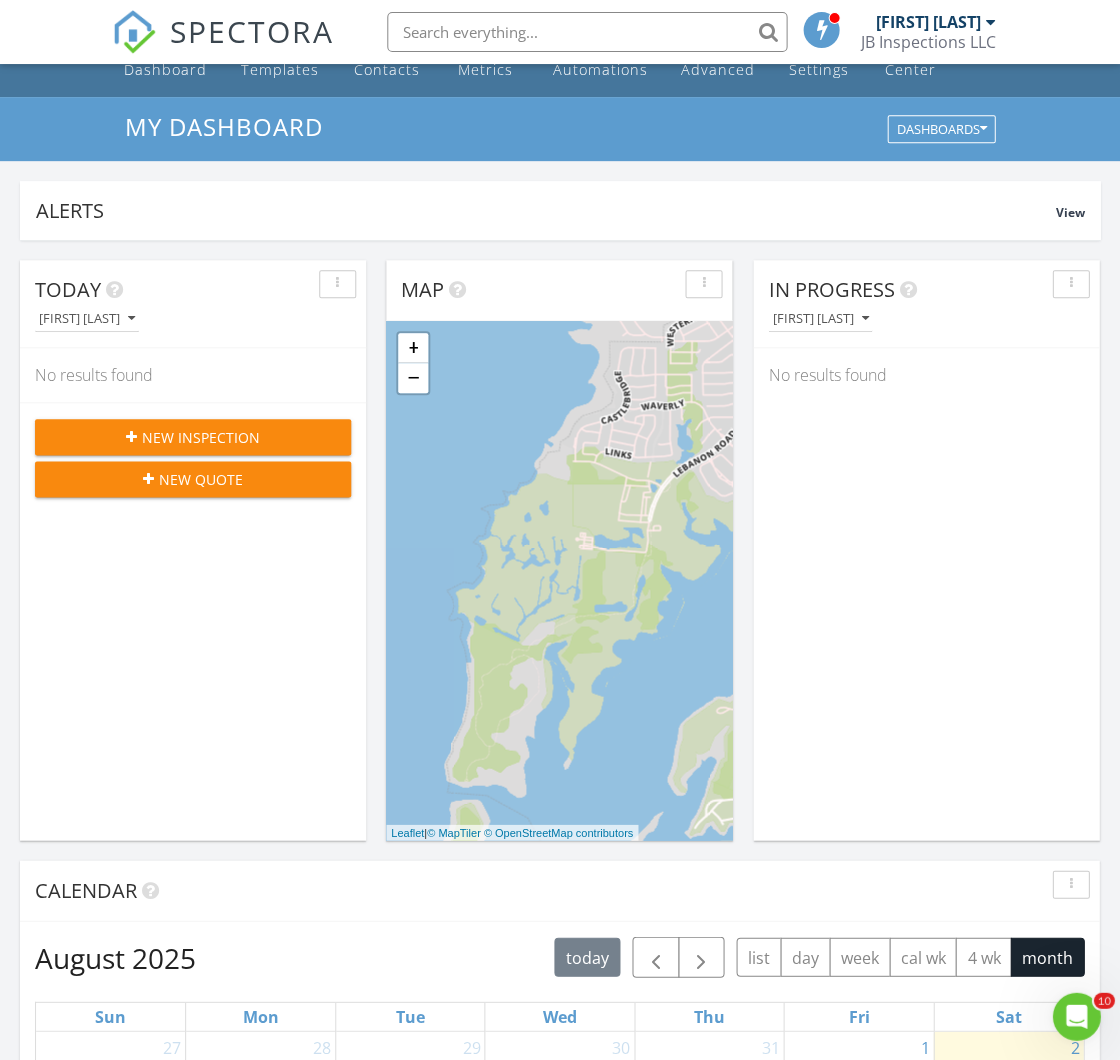click on "New Inspection" at bounding box center [201, 437] 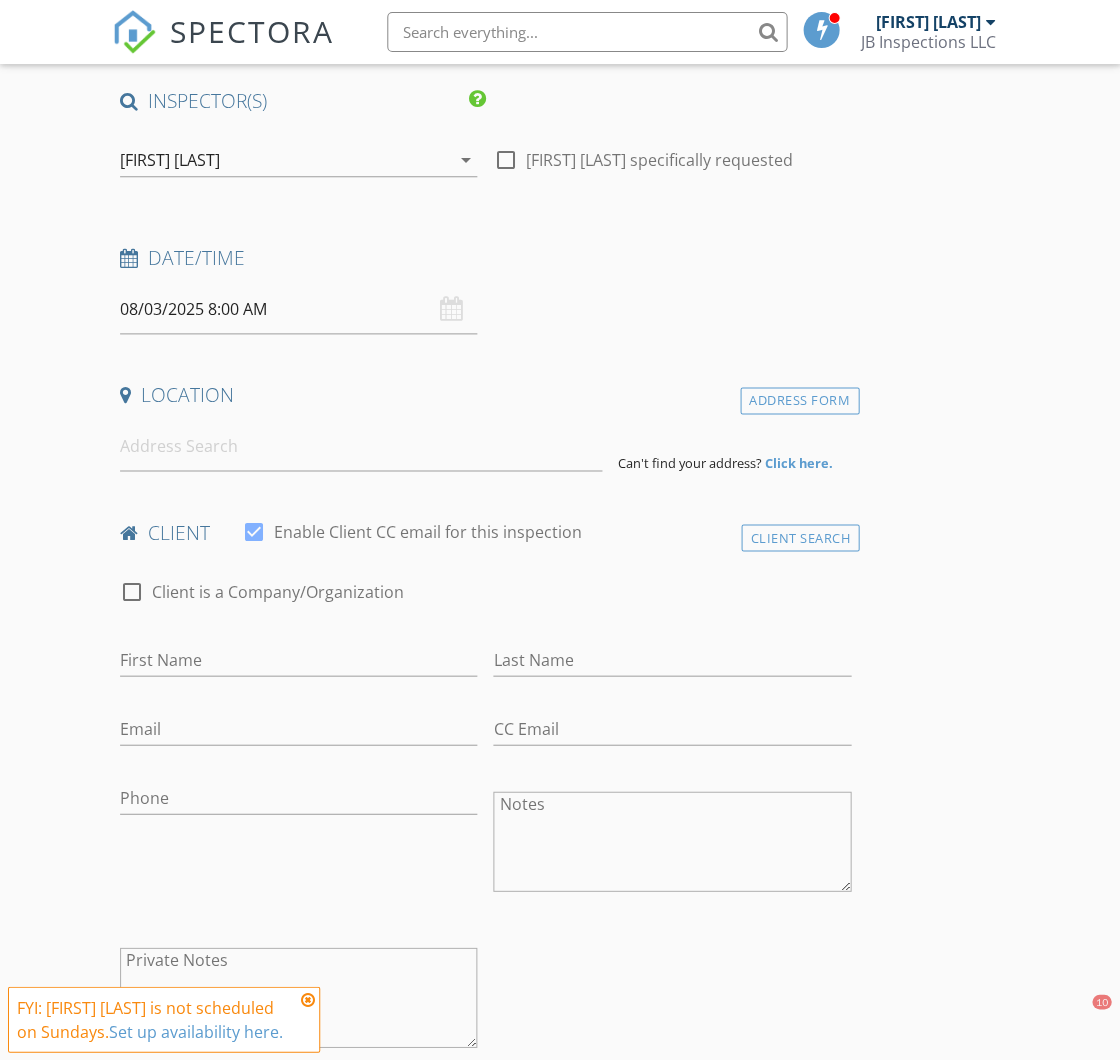 scroll, scrollTop: 166, scrollLeft: 0, axis: vertical 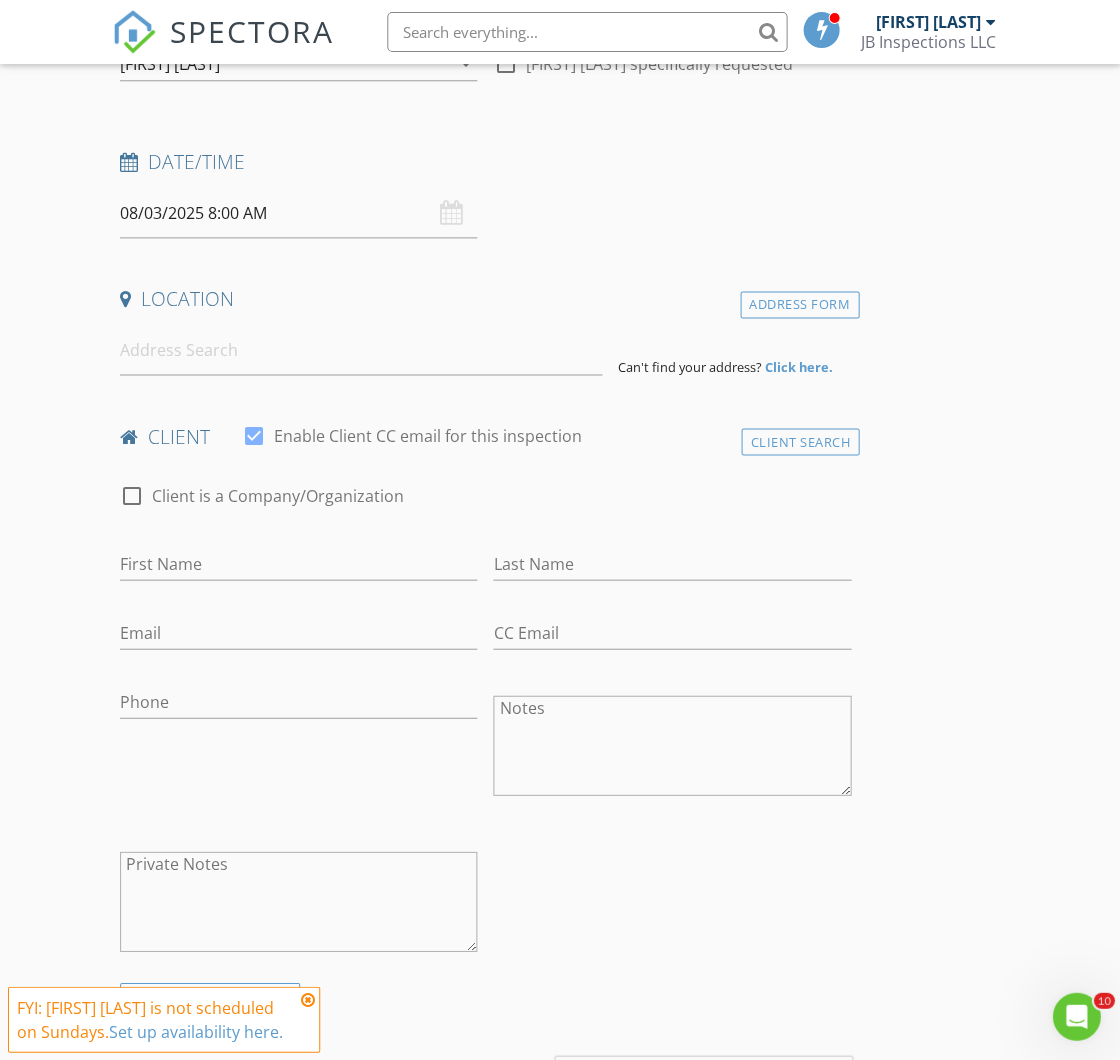 click on "08/03/2025 8:00 AM" at bounding box center [298, 213] 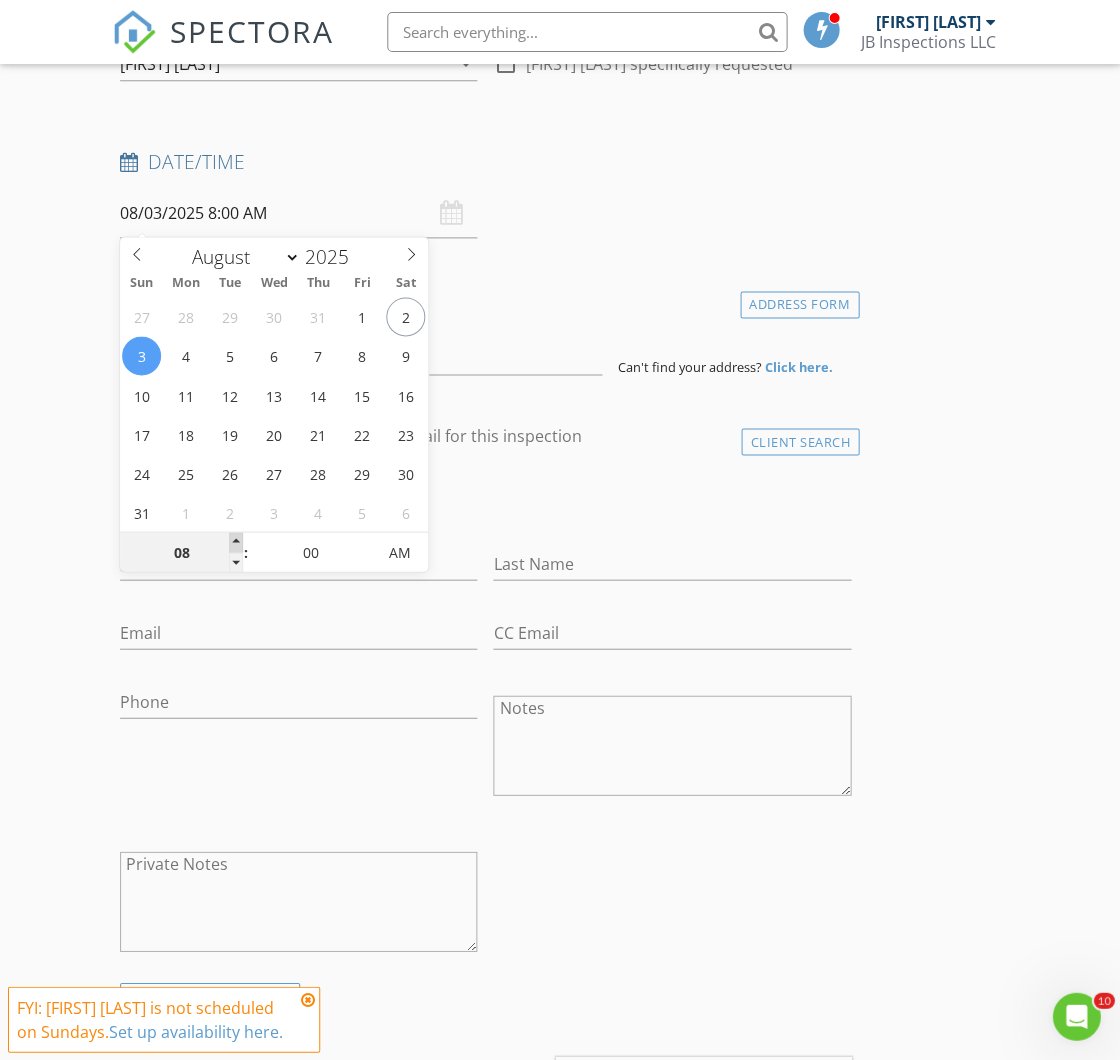 type on "09" 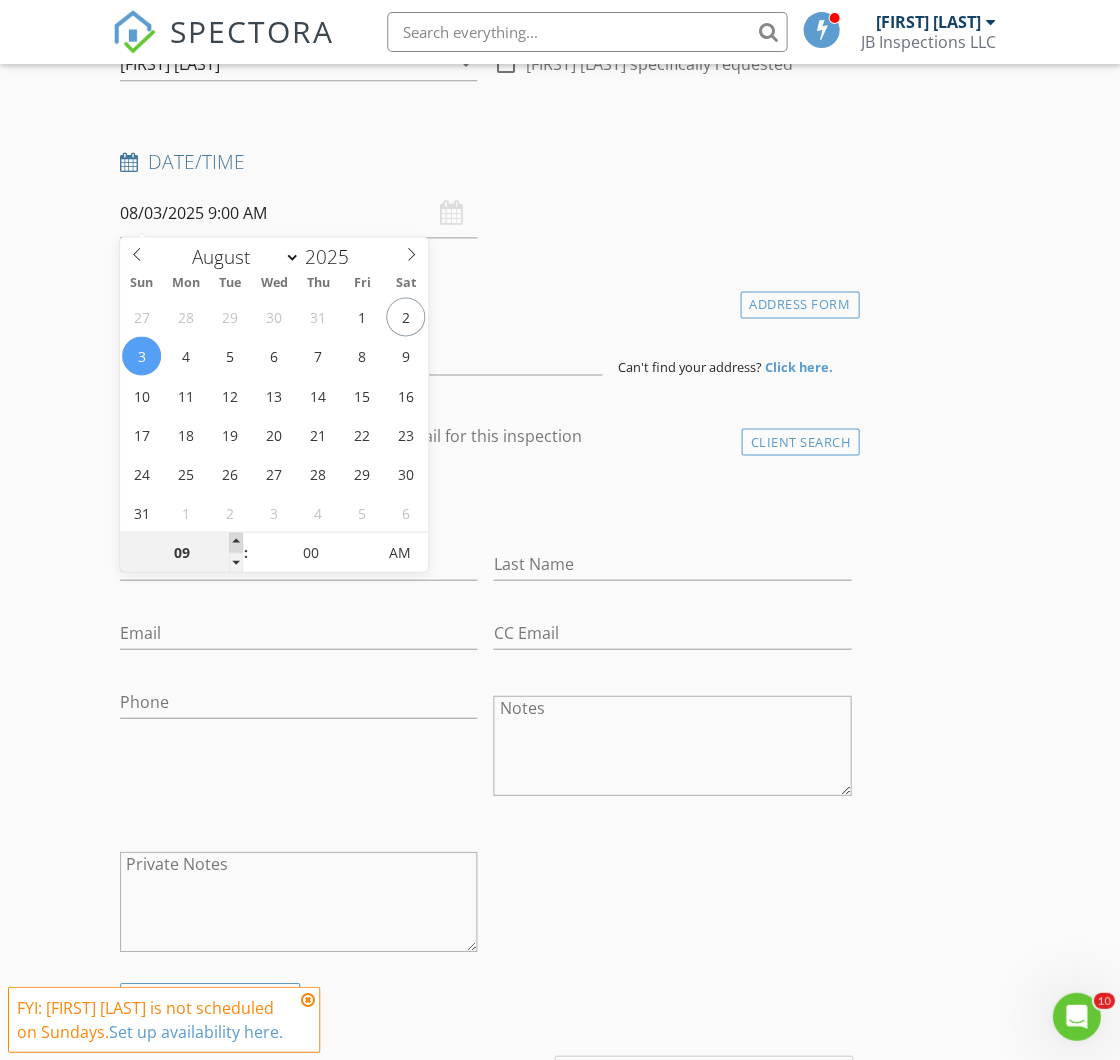click at bounding box center [236, 542] 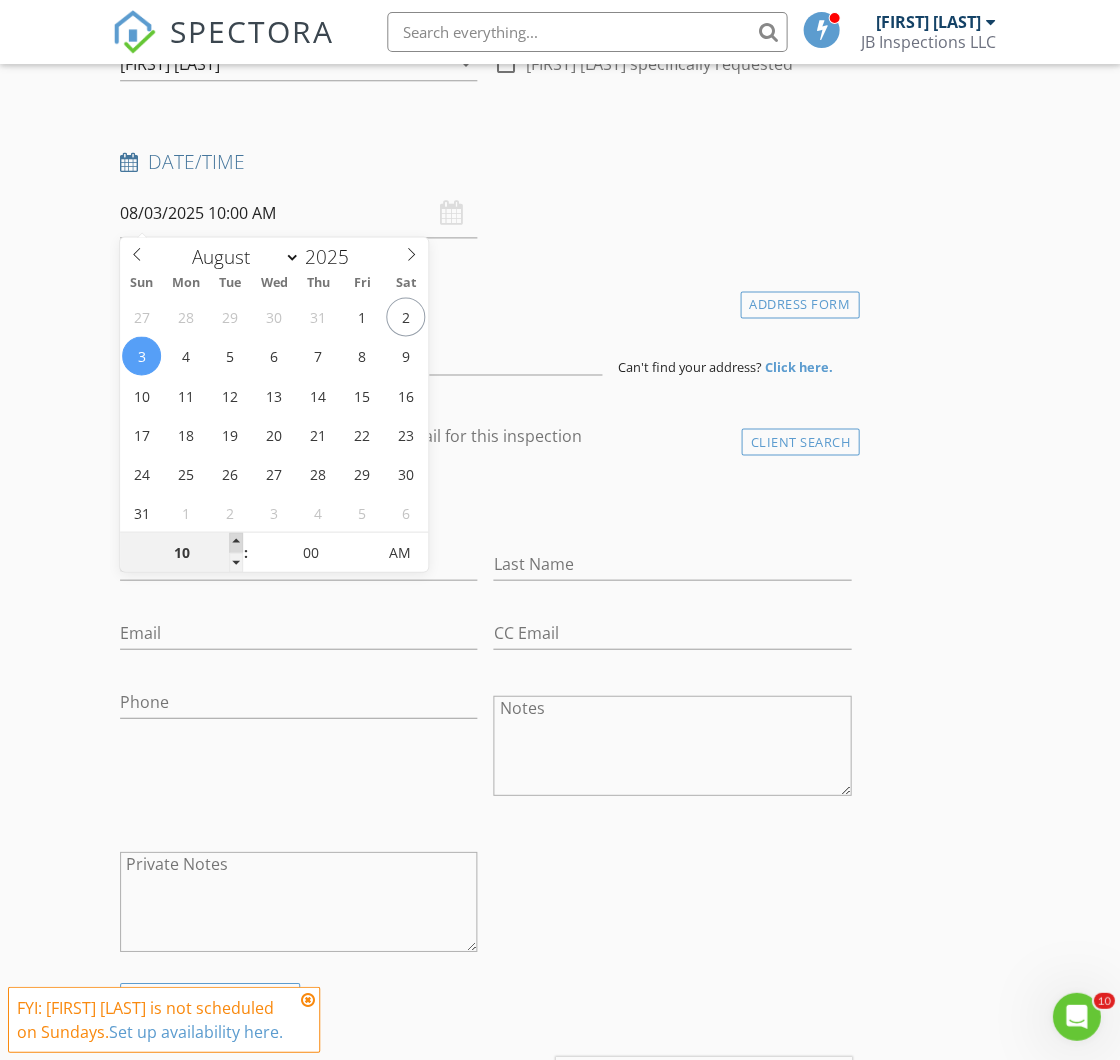 click at bounding box center [236, 542] 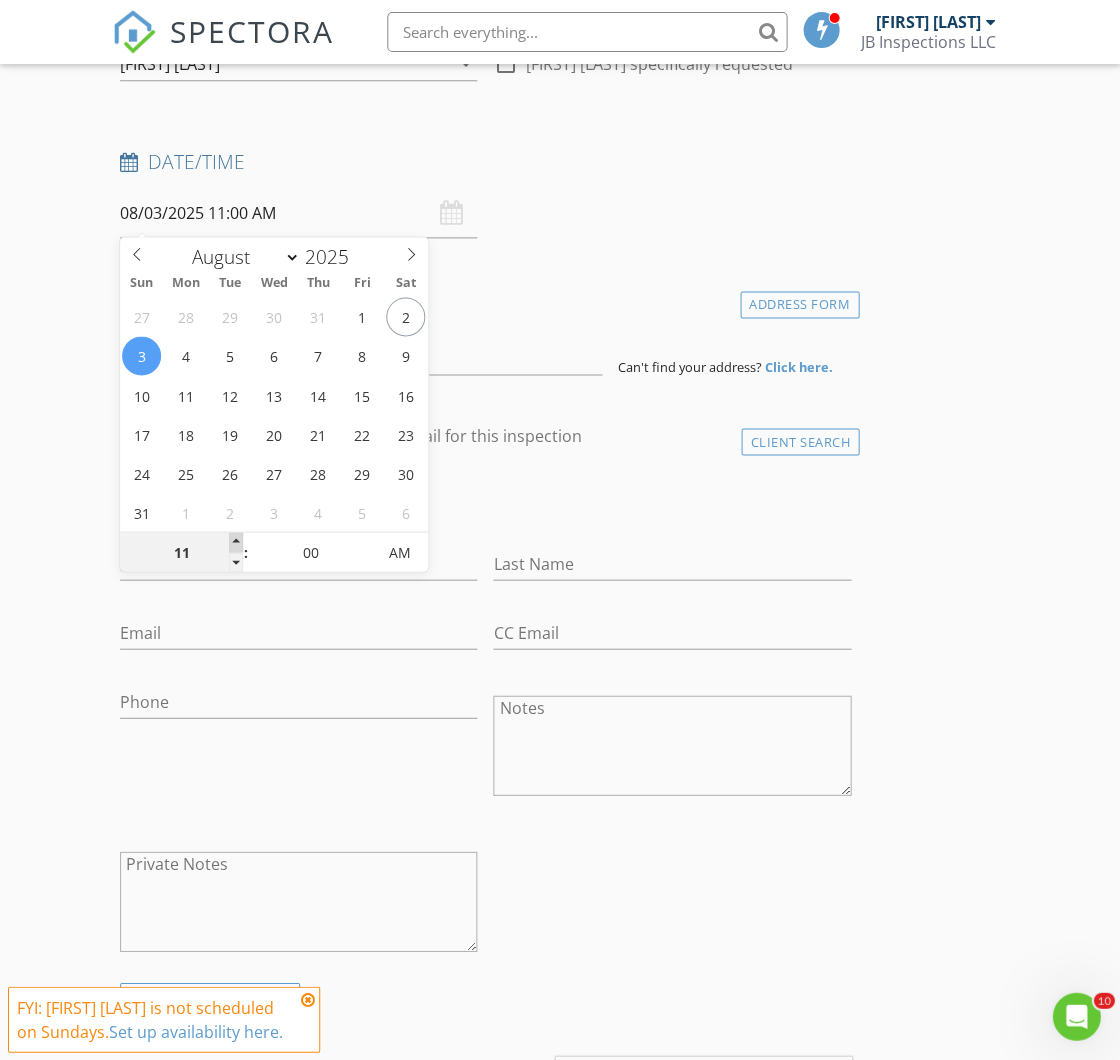 click at bounding box center (236, 542) 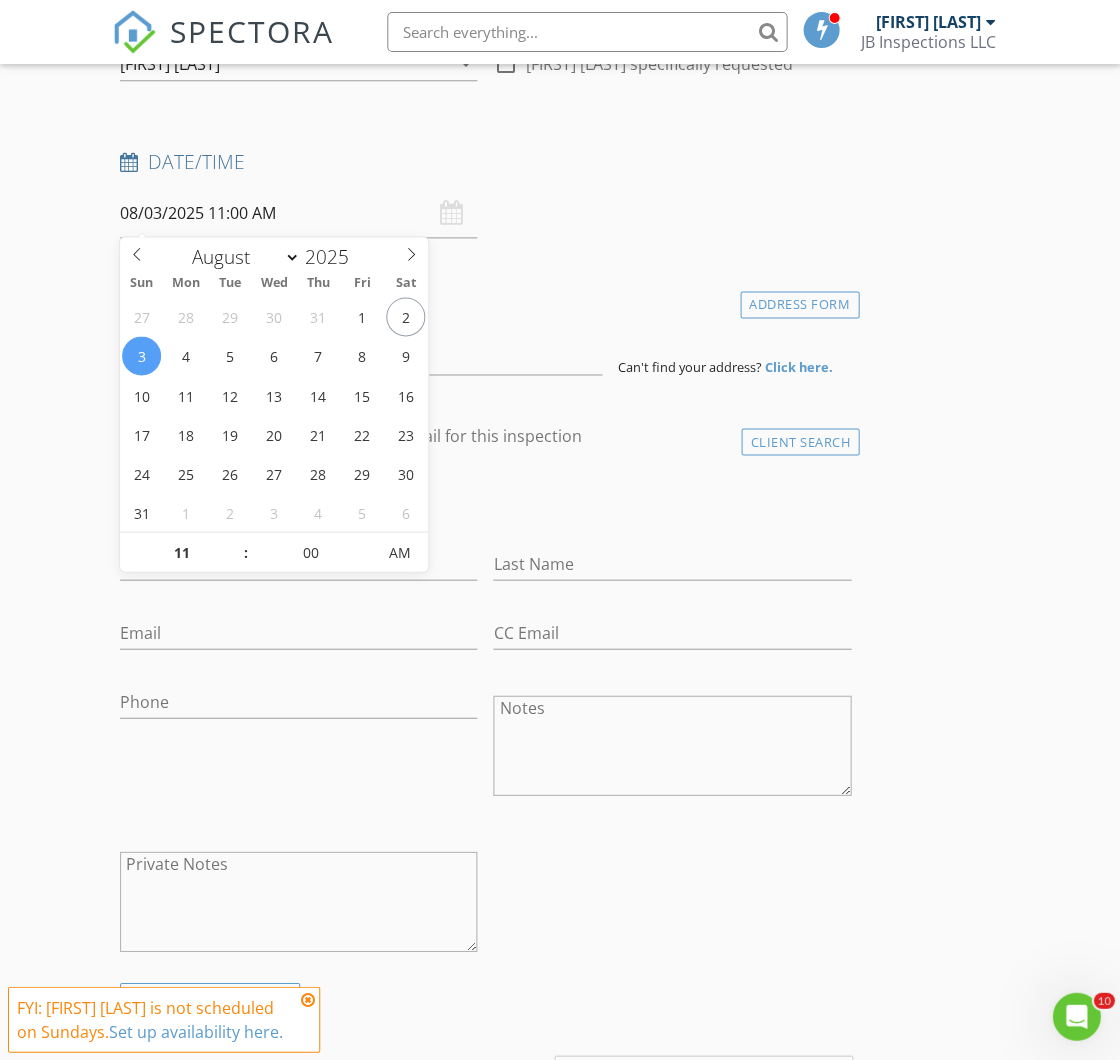 click on "Date/Time" at bounding box center [485, 162] 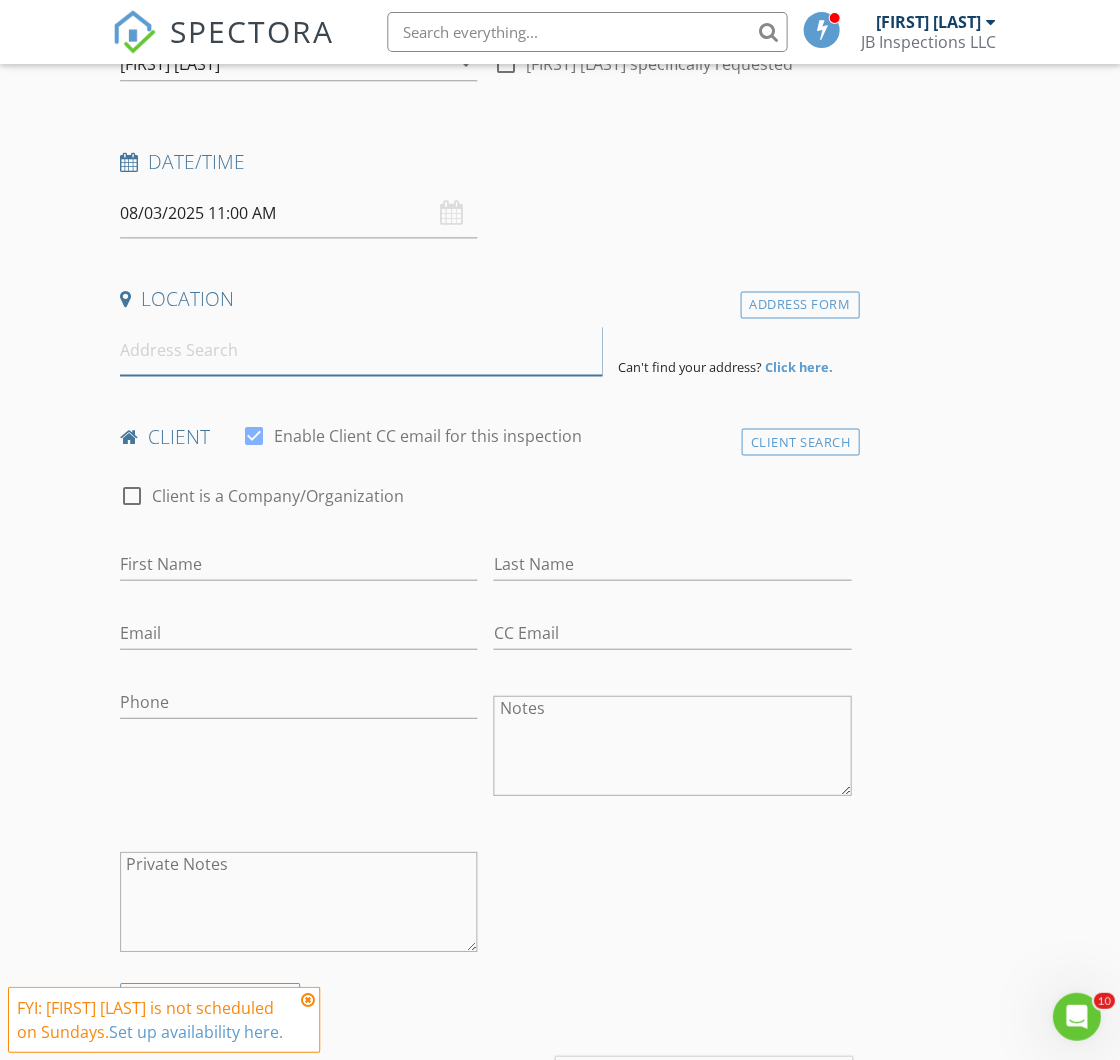 click at bounding box center [361, 350] 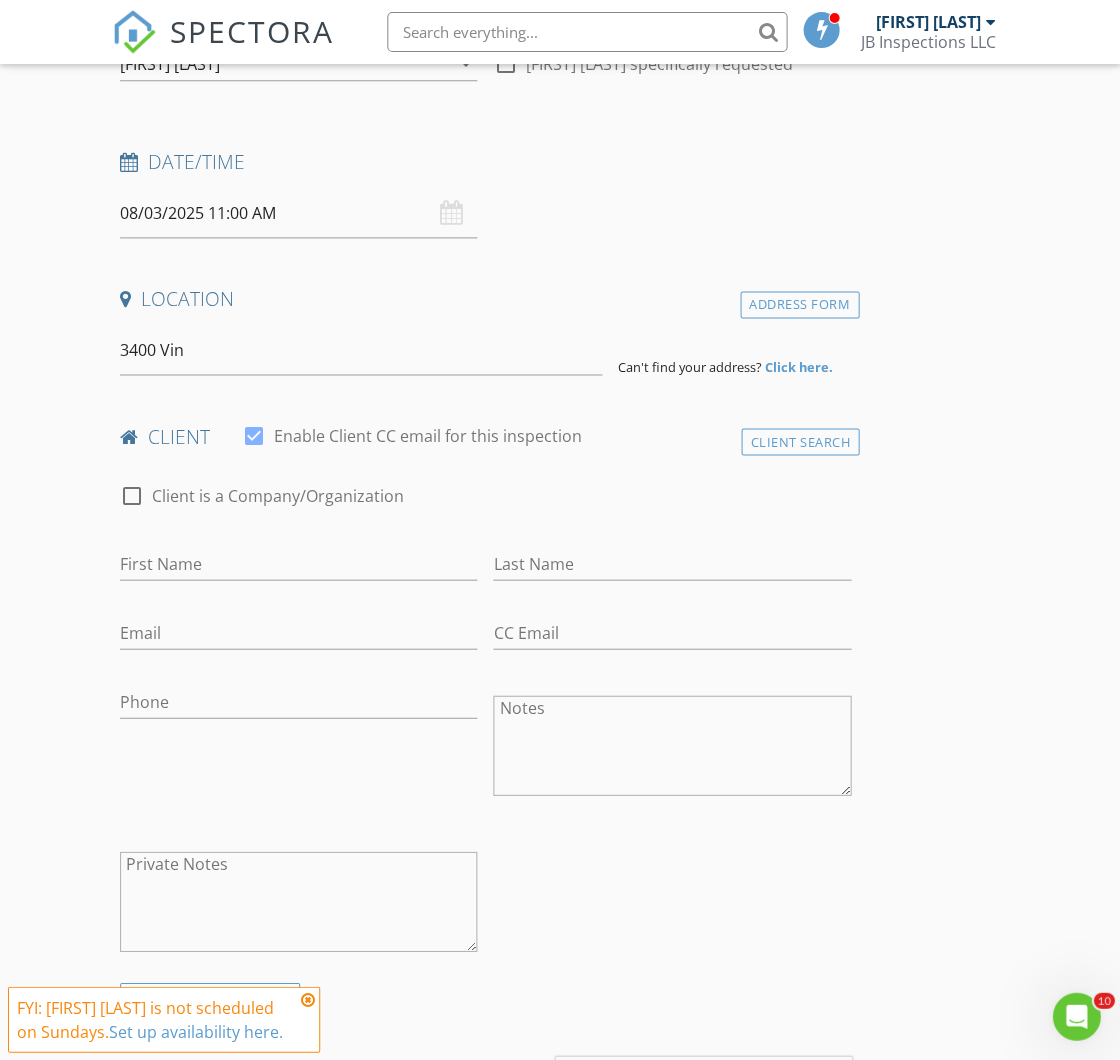 type on "3400 Viburnum Drive, Wylie, TX, USA" 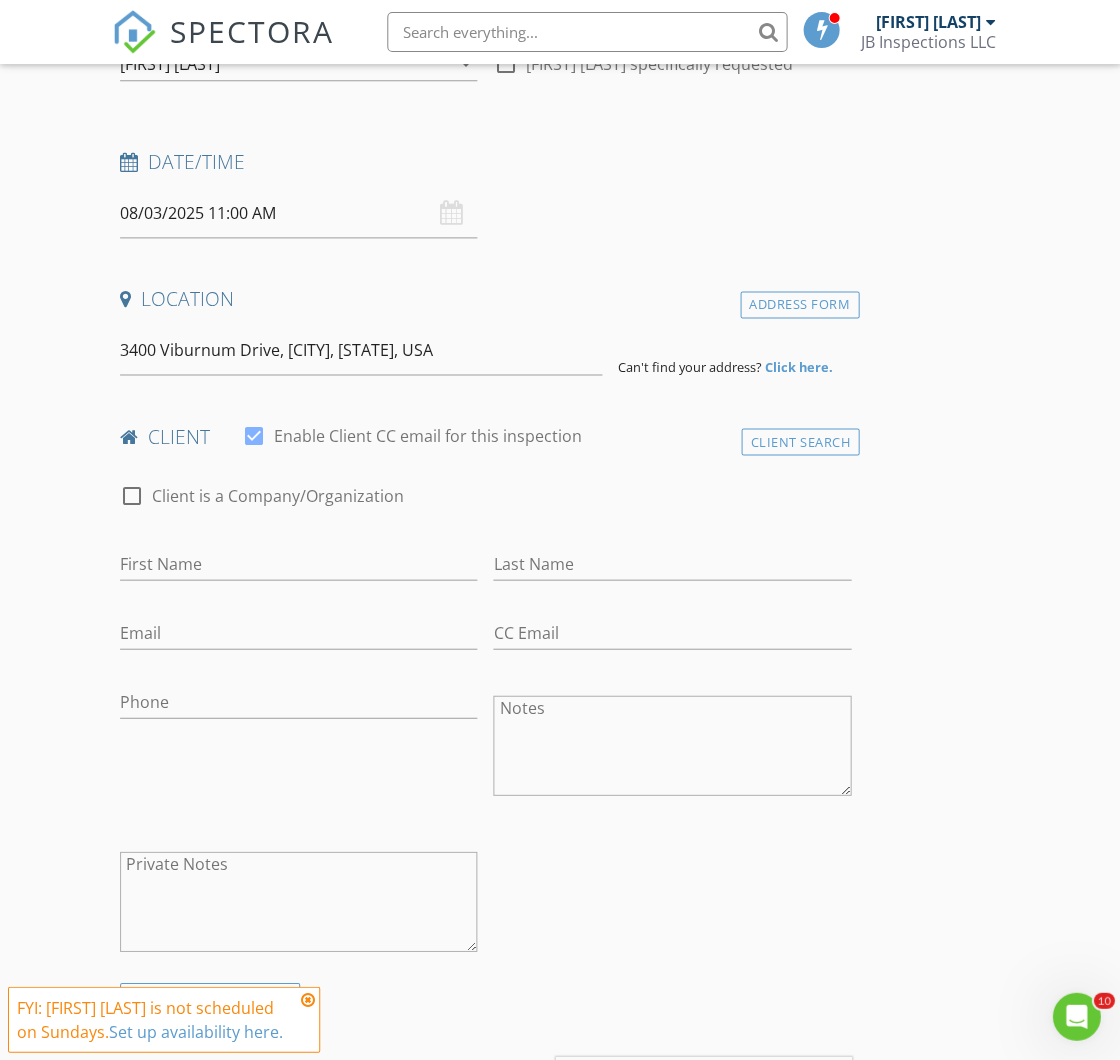 drag, startPoint x: 200, startPoint y: 380, endPoint x: 218, endPoint y: 387, distance: 19.313208 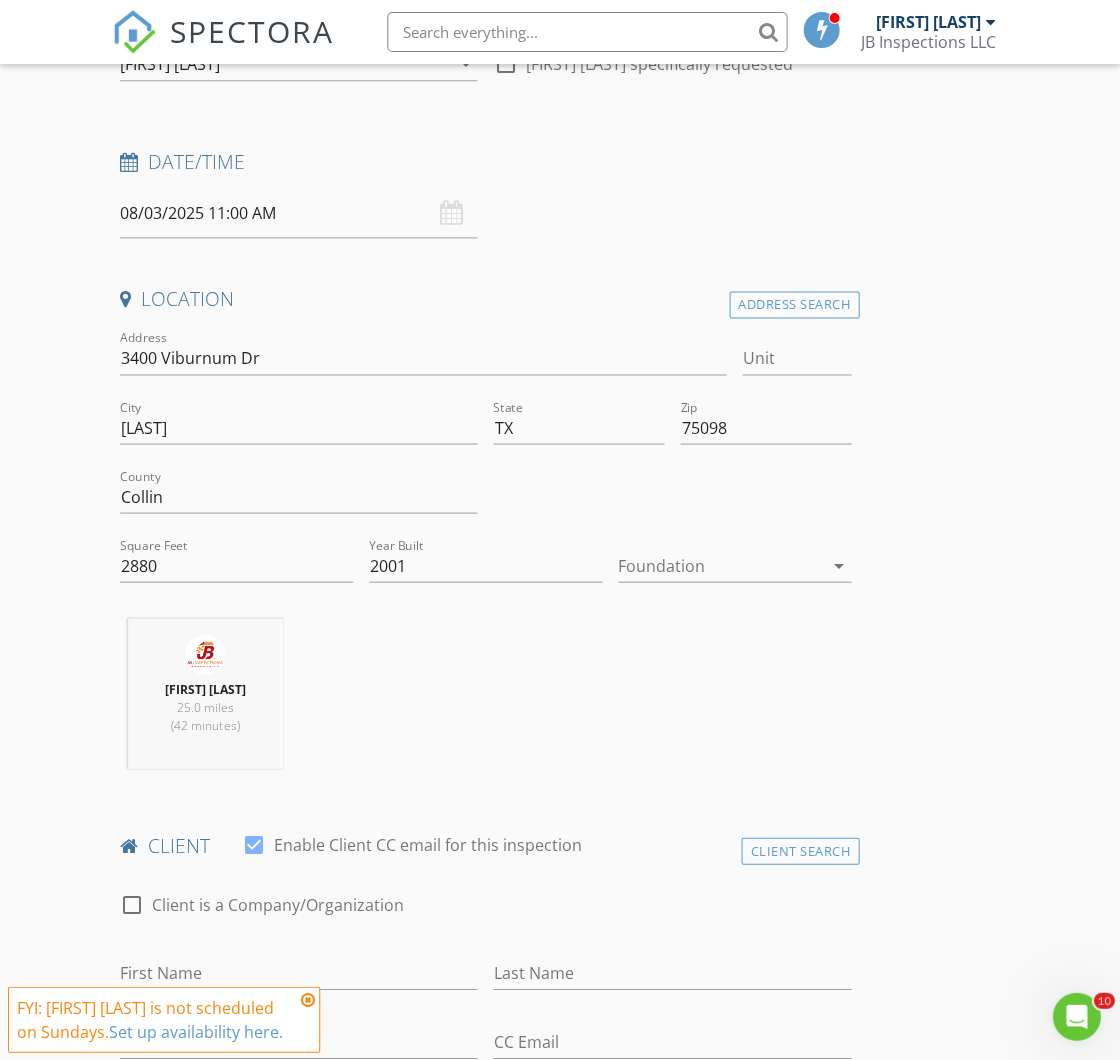 click on "arrow_drop_down" at bounding box center [839, 565] 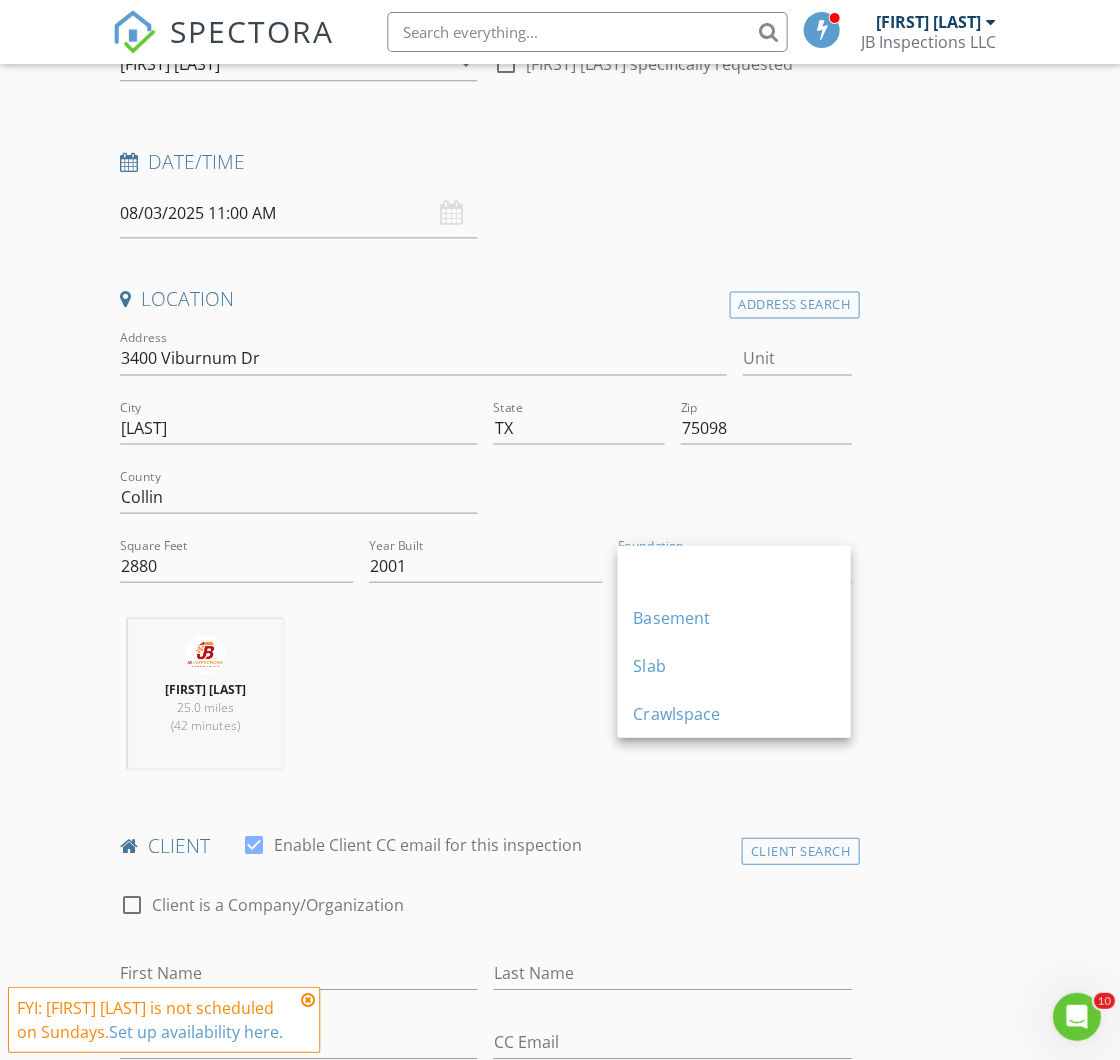 click on "Slab" at bounding box center (733, 665) 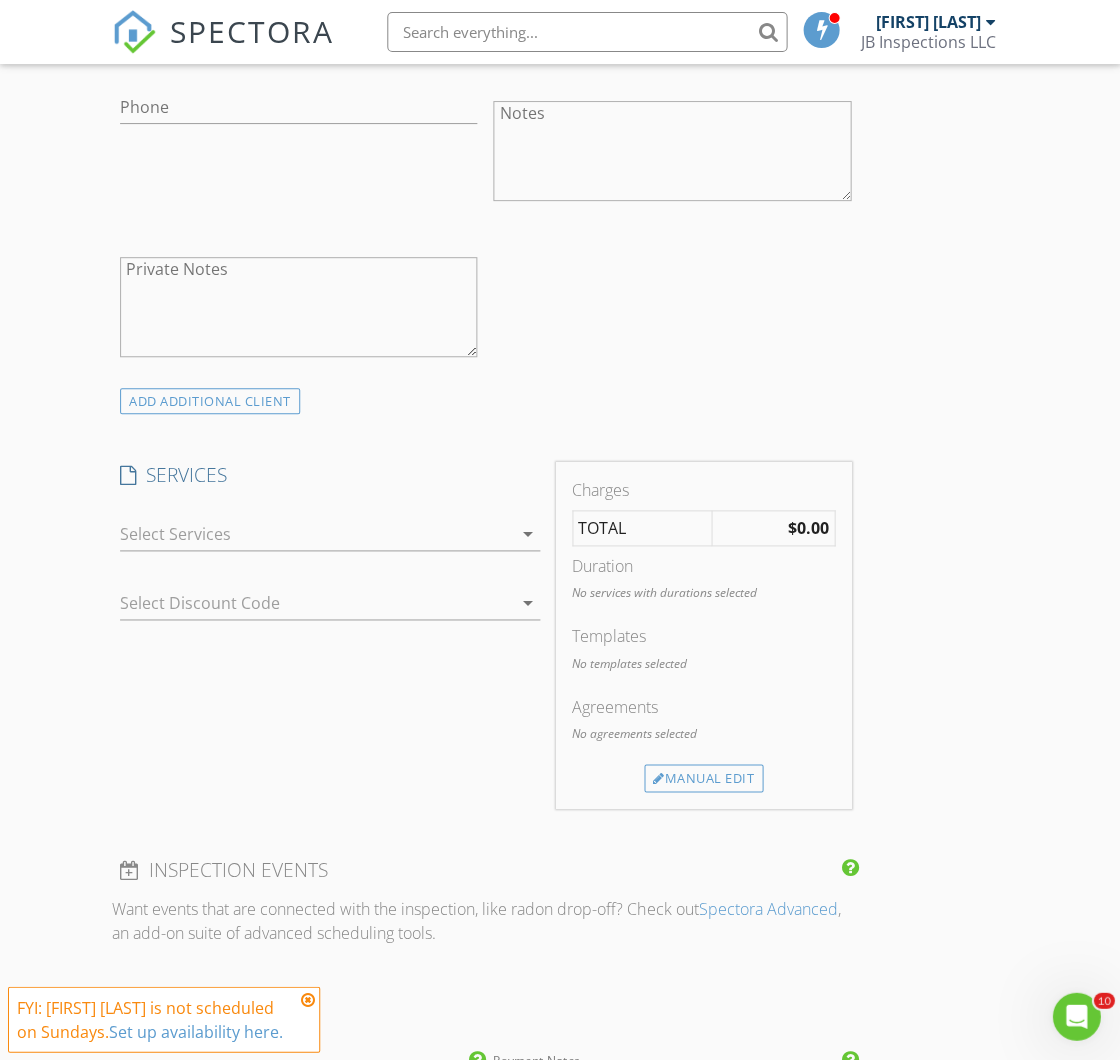 scroll, scrollTop: 1267, scrollLeft: 0, axis: vertical 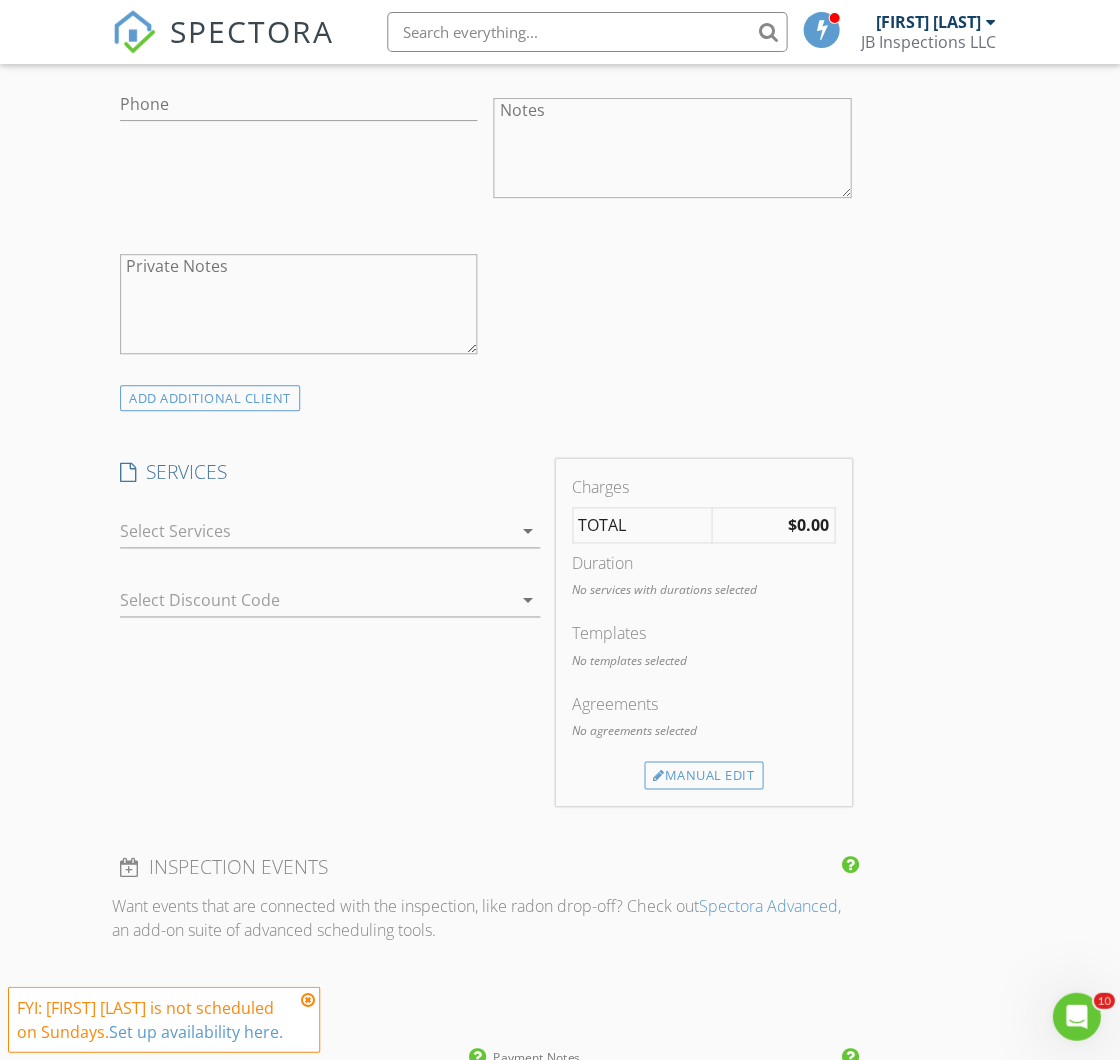 click on "arrow_drop_down" at bounding box center (528, 531) 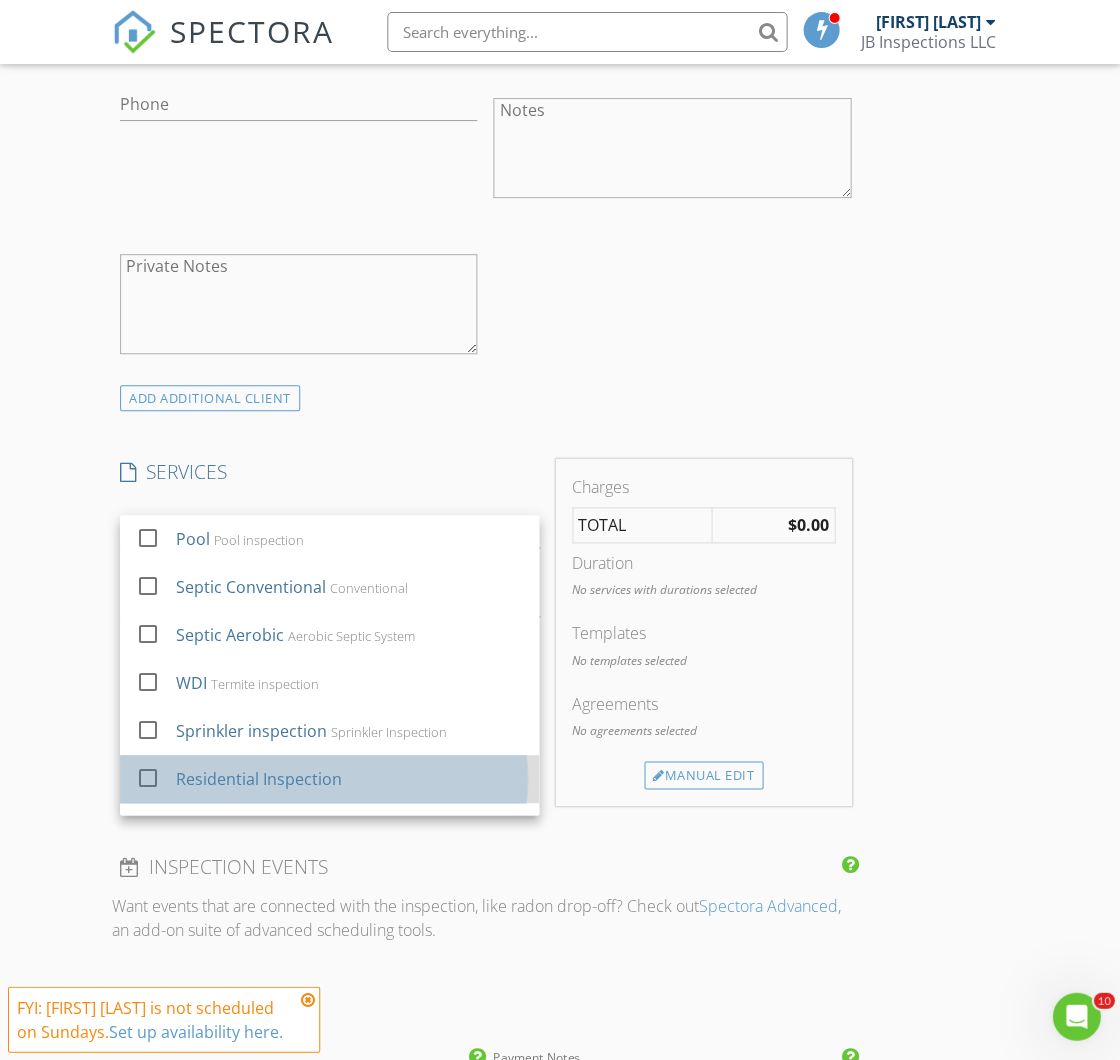click on "Residential Inspection" at bounding box center [259, 779] 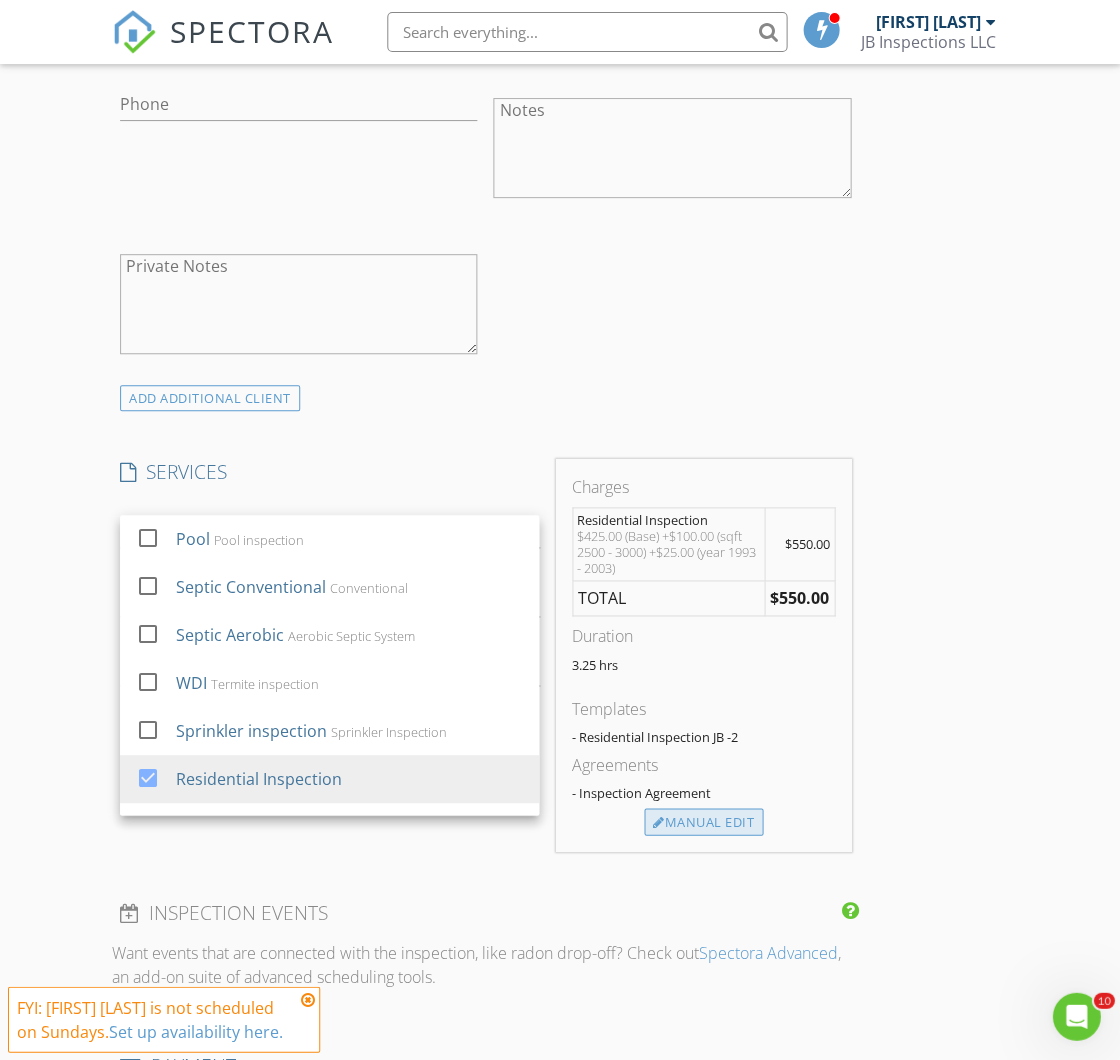 click on "Manual Edit" at bounding box center (703, 822) 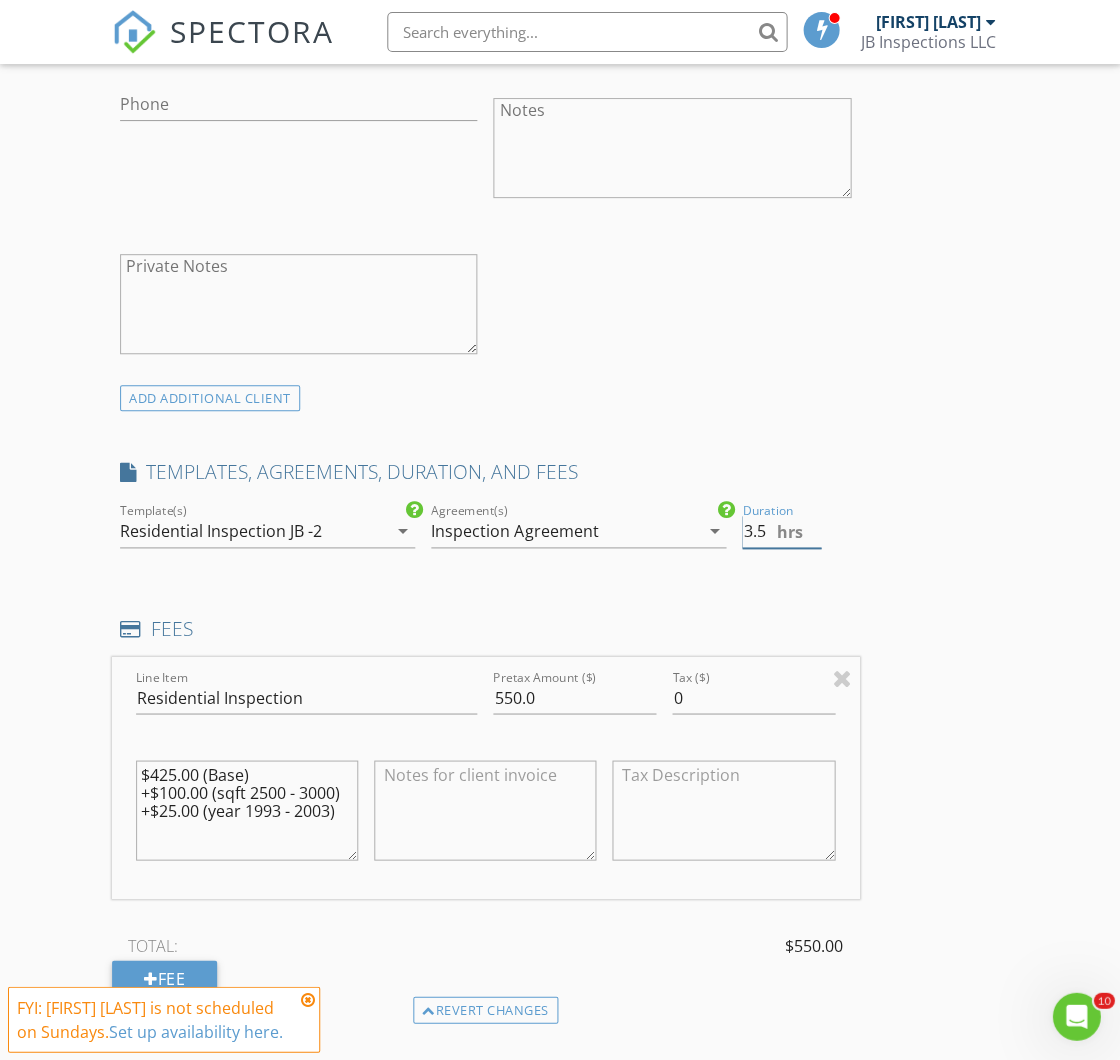 click on "3.5" at bounding box center [781, 531] 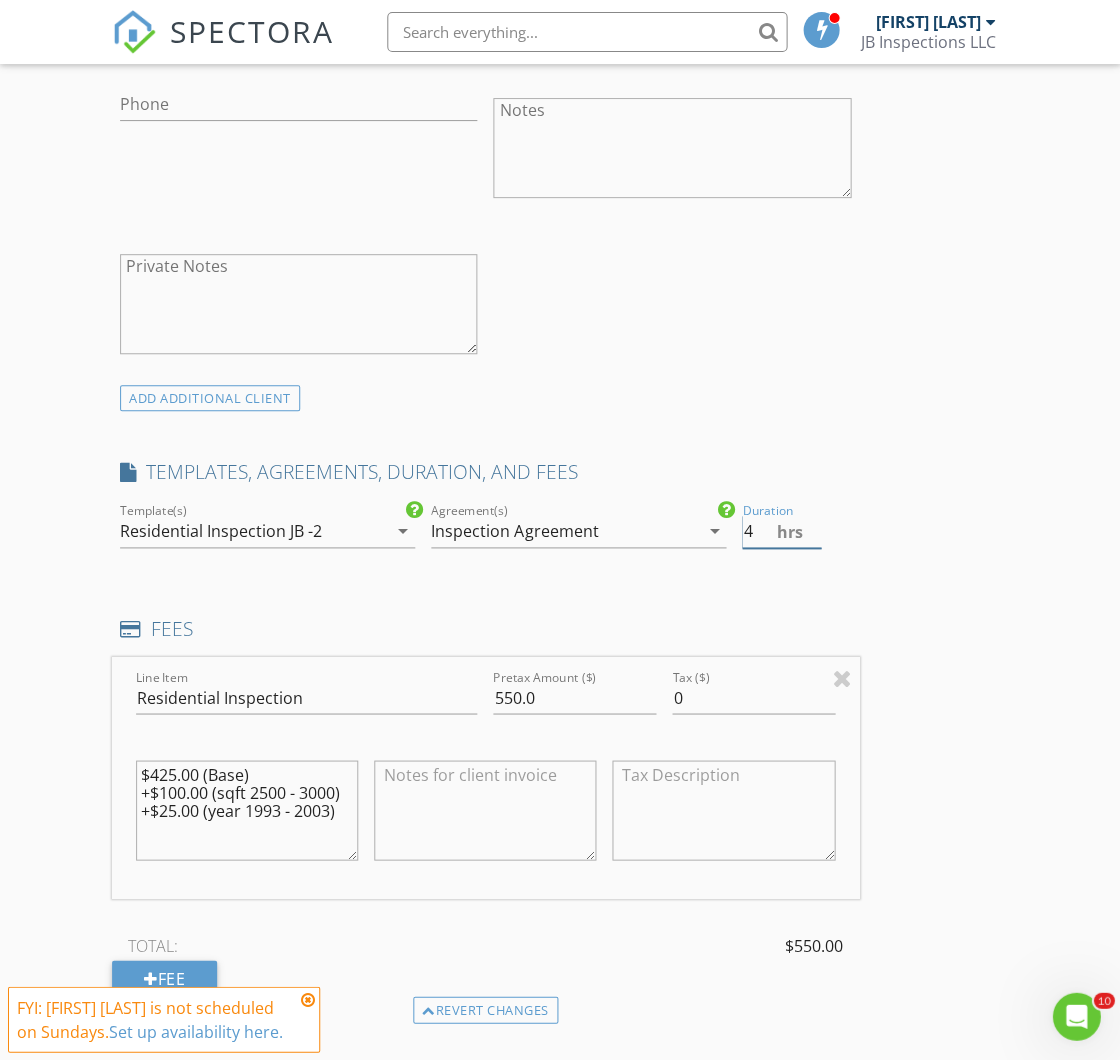 click on "4" at bounding box center [781, 531] 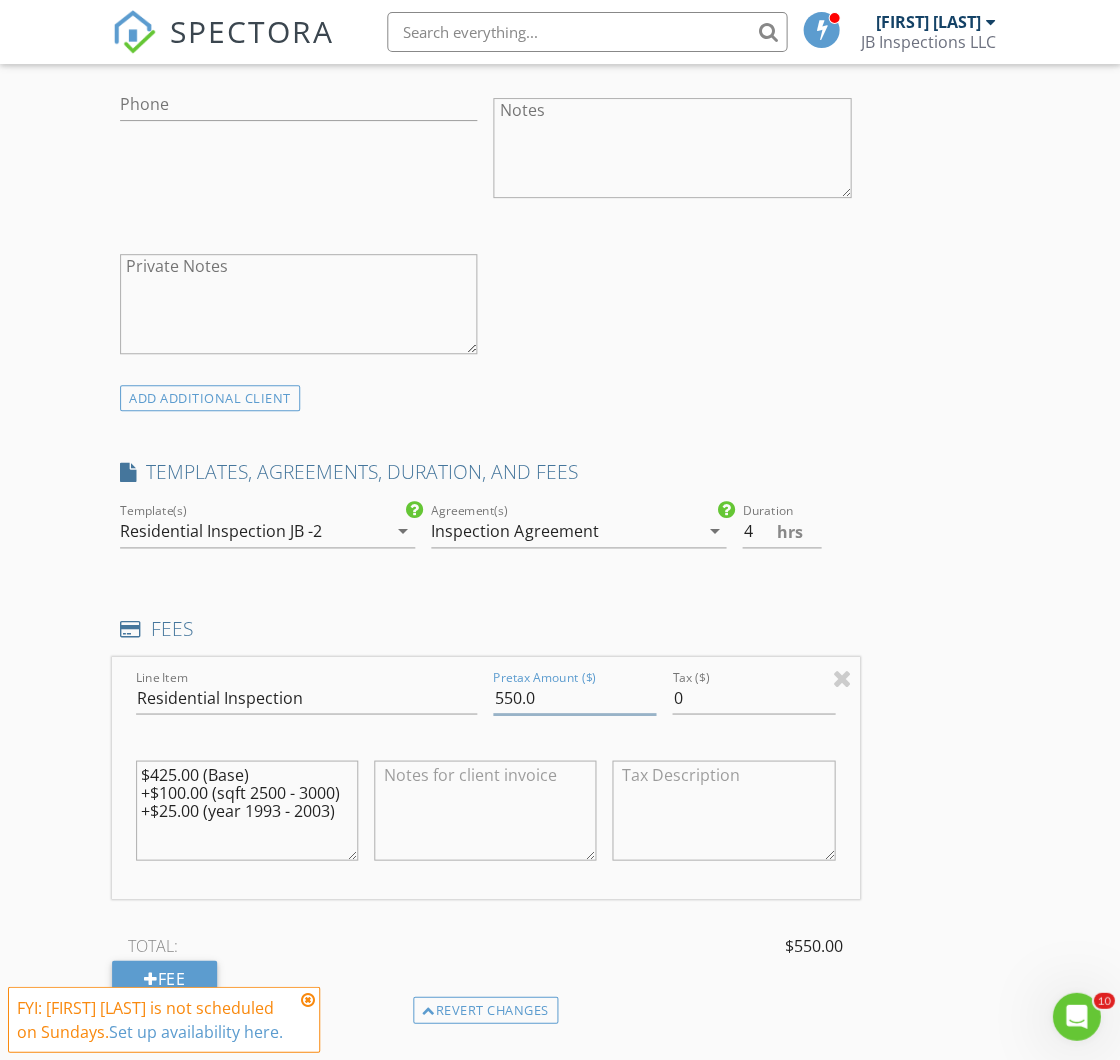 click on "550.0" at bounding box center (574, 697) 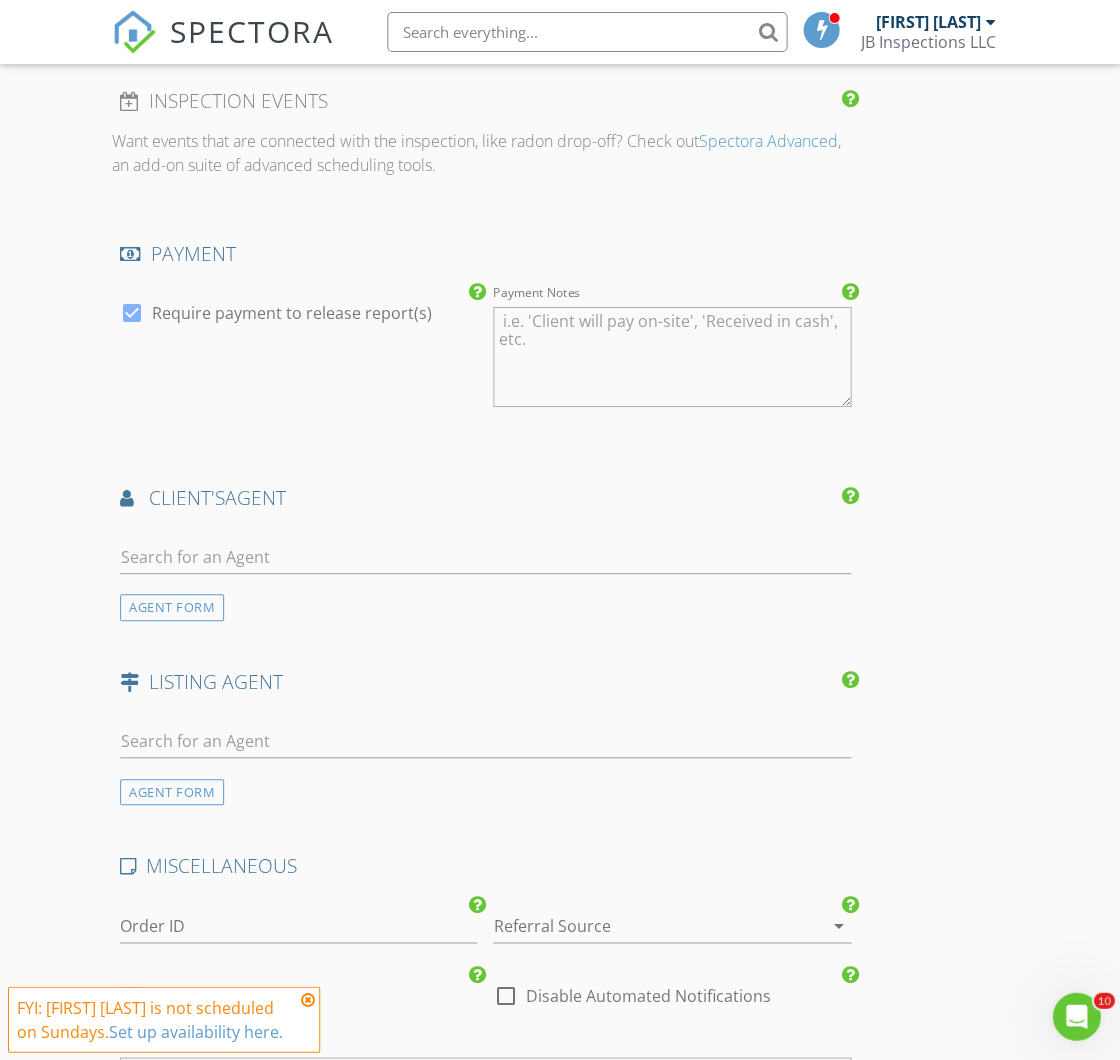 scroll, scrollTop: 2478, scrollLeft: 0, axis: vertical 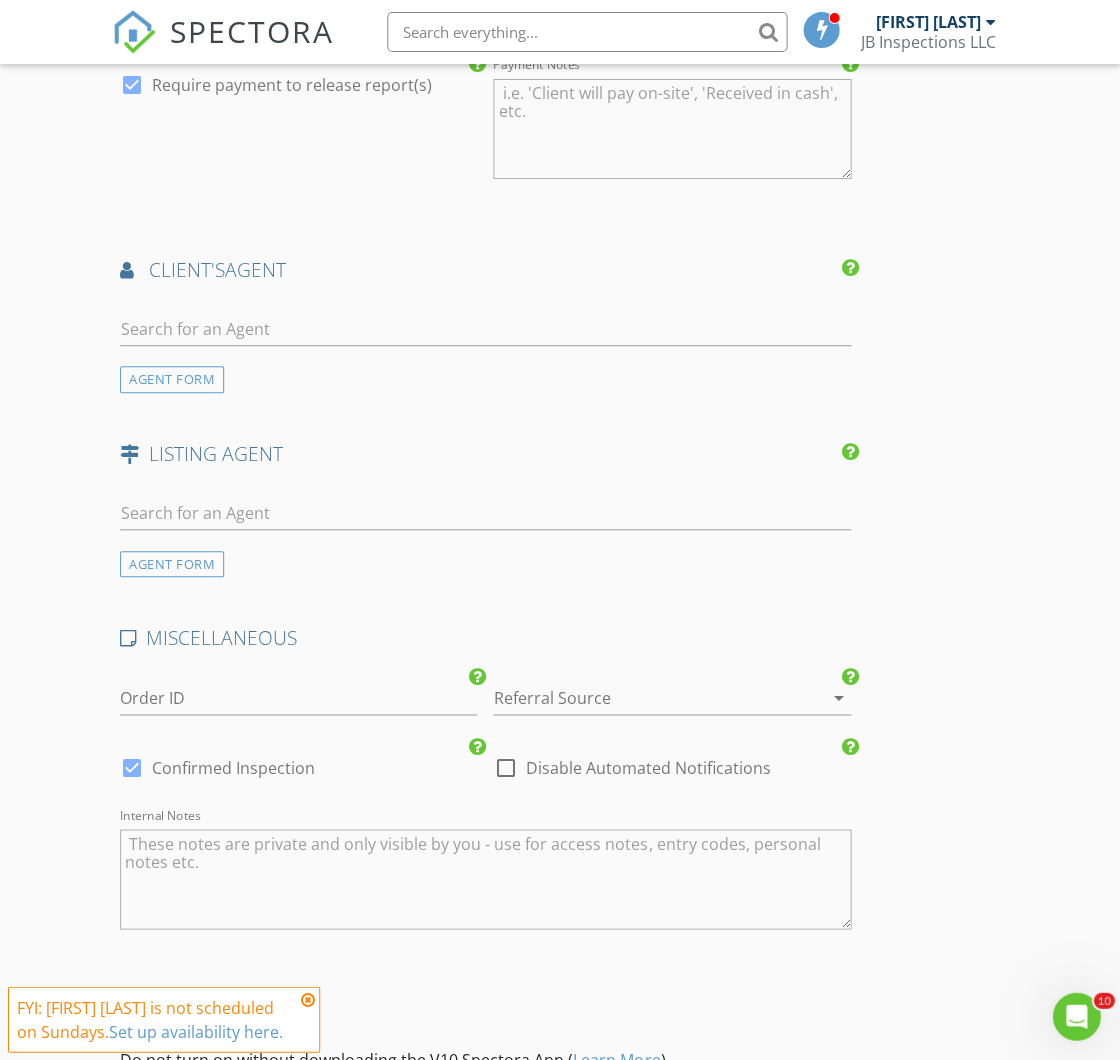type on "525.0" 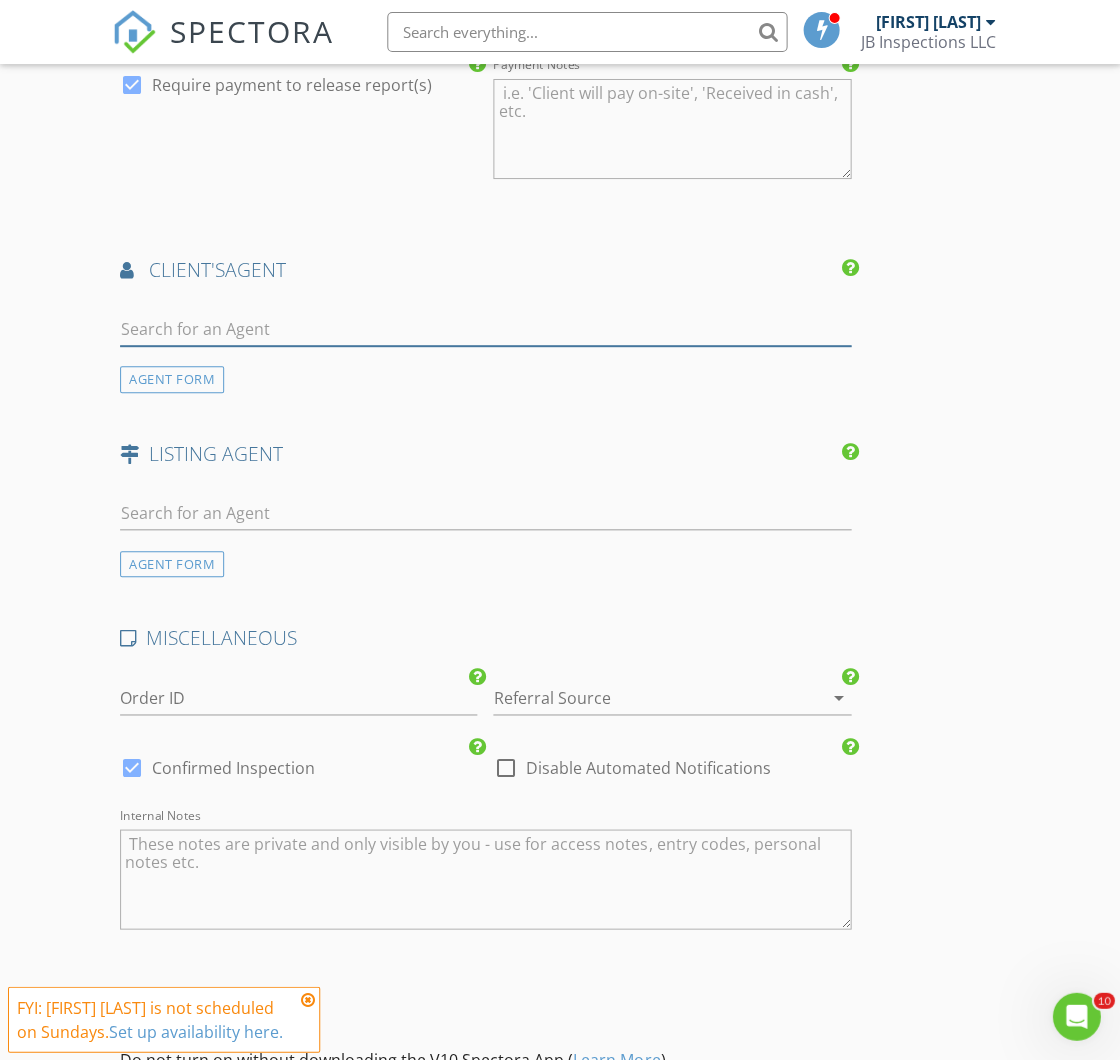 click at bounding box center [485, 329] 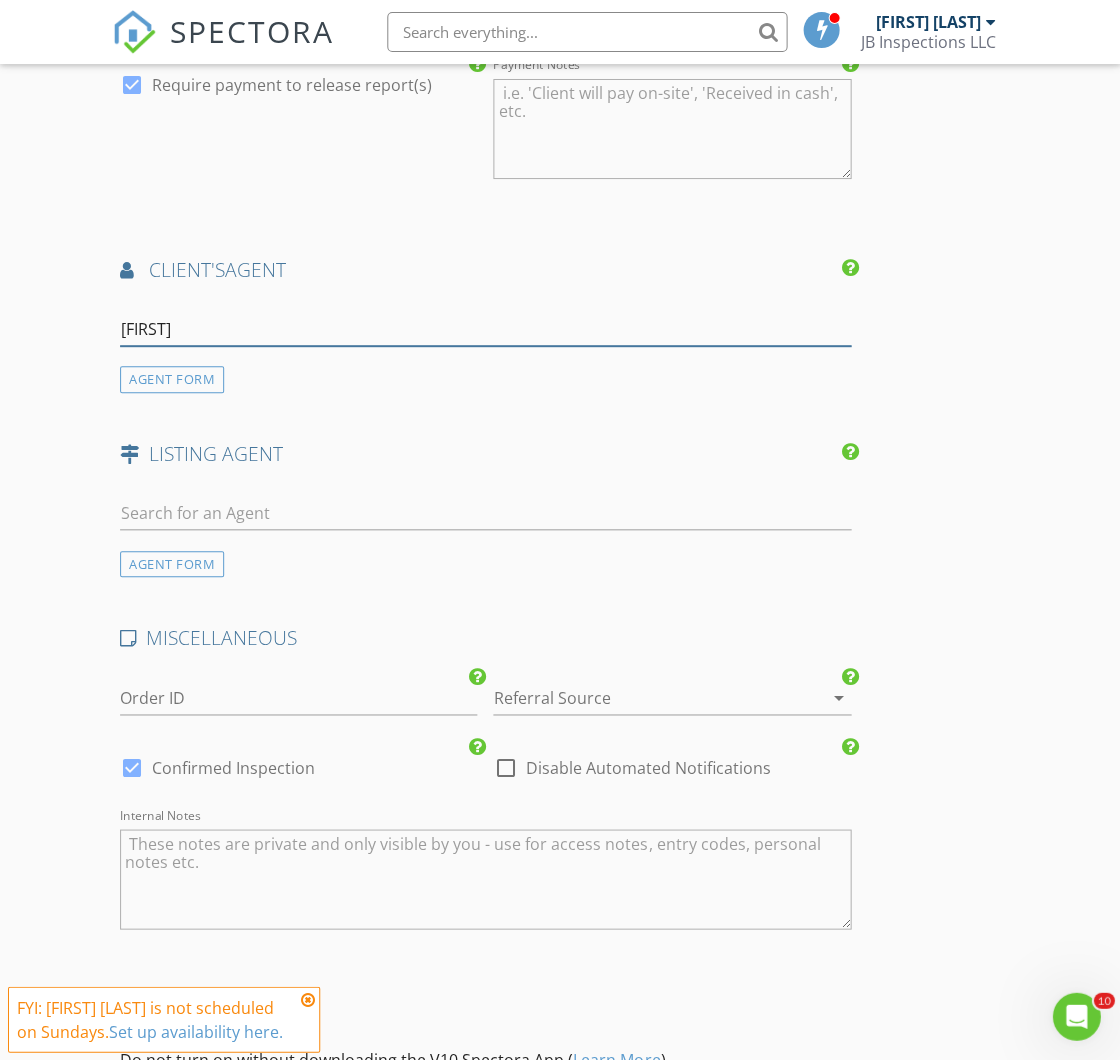 type on "Y" 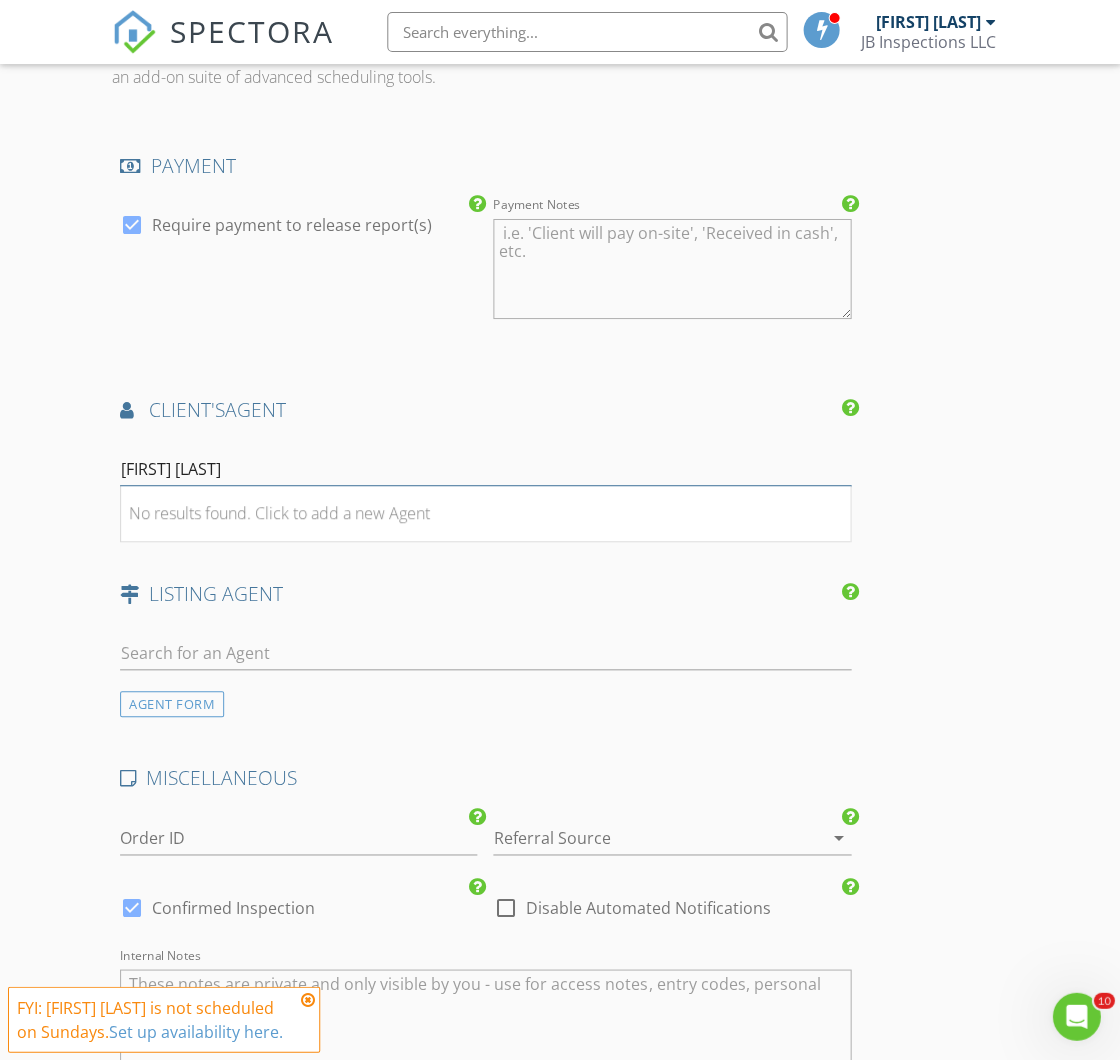 scroll, scrollTop: 2167, scrollLeft: 0, axis: vertical 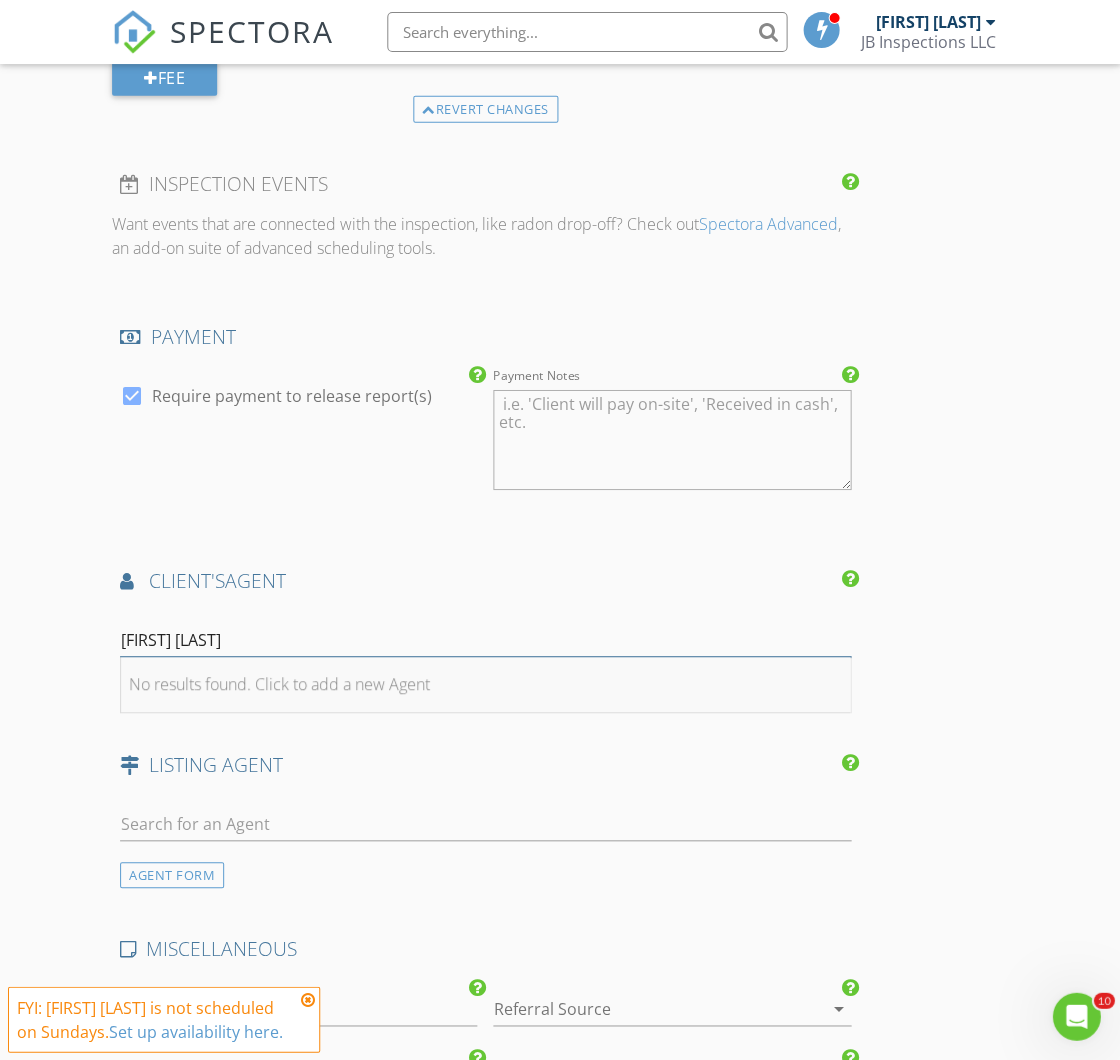 type on "Russell Bishop" 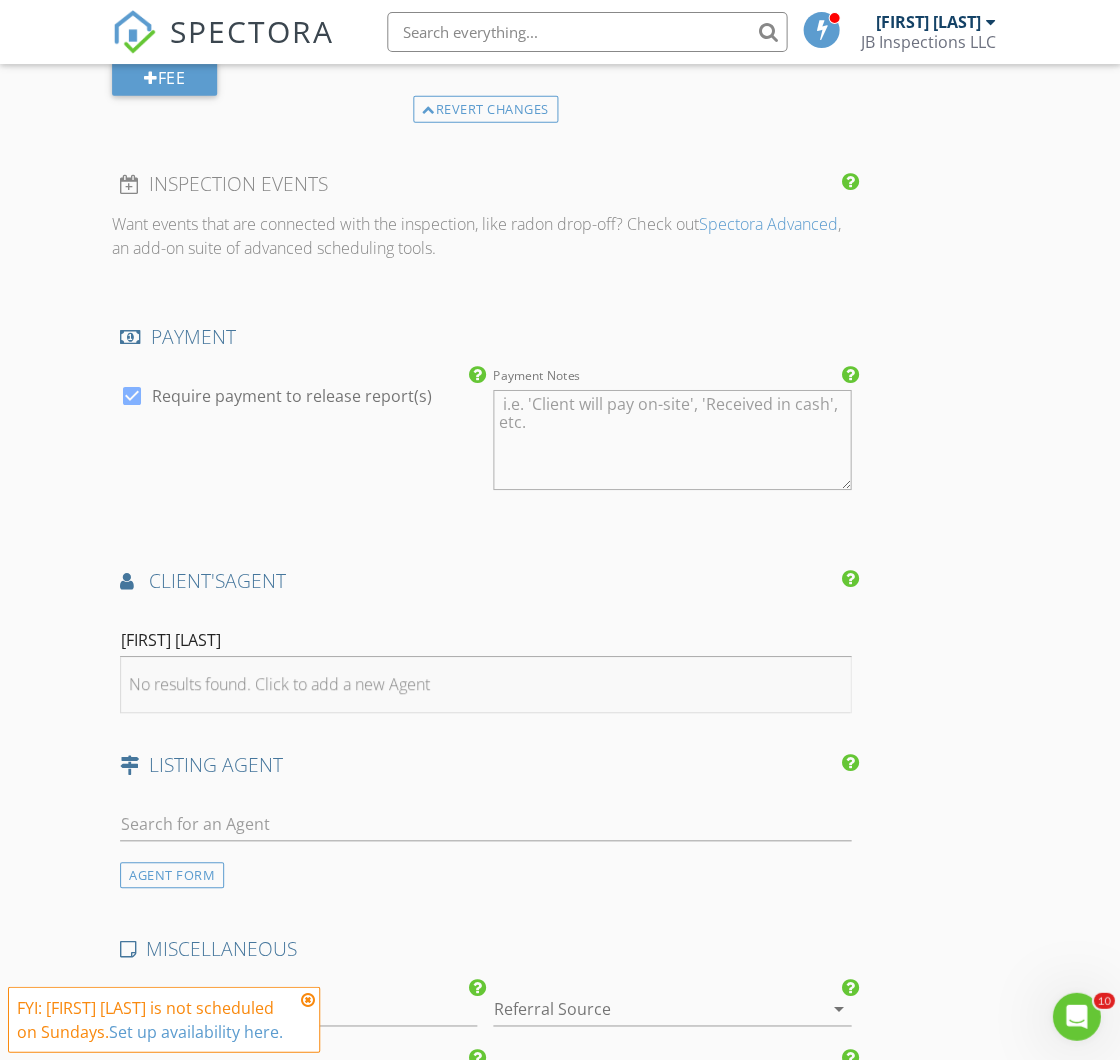 click on "No results found. Click to add a new Agent" at bounding box center [279, 684] 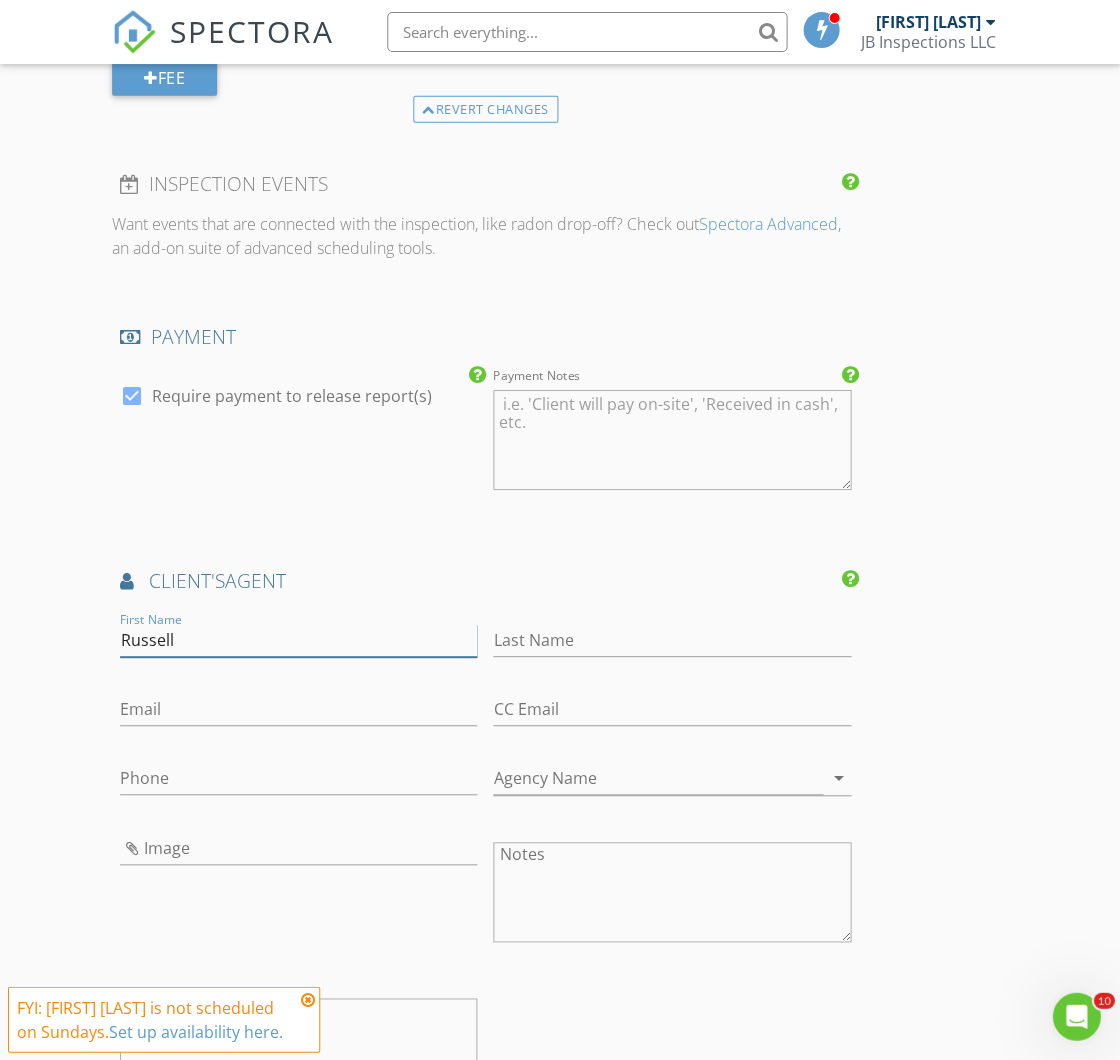 type on "Russell" 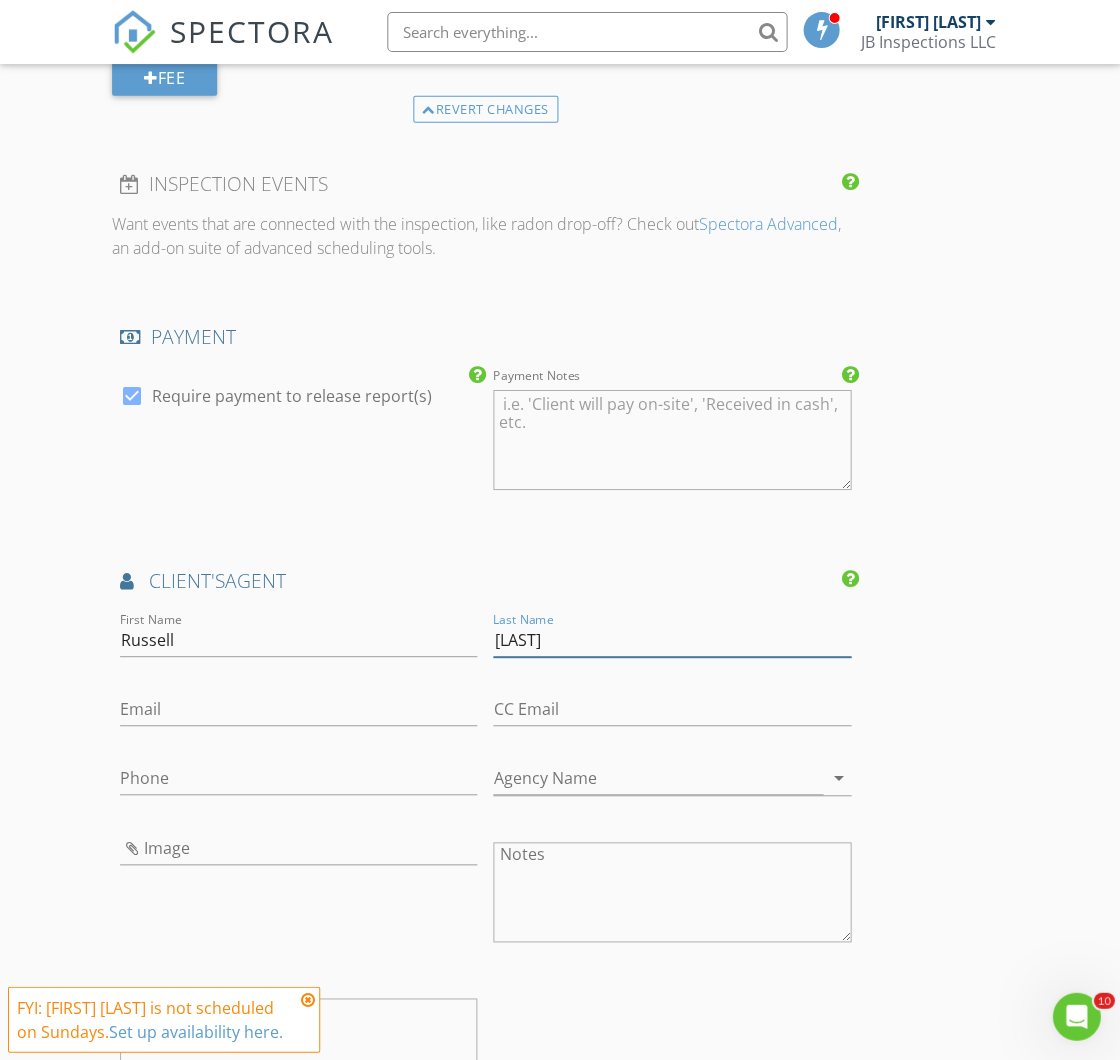type on "Bishop" 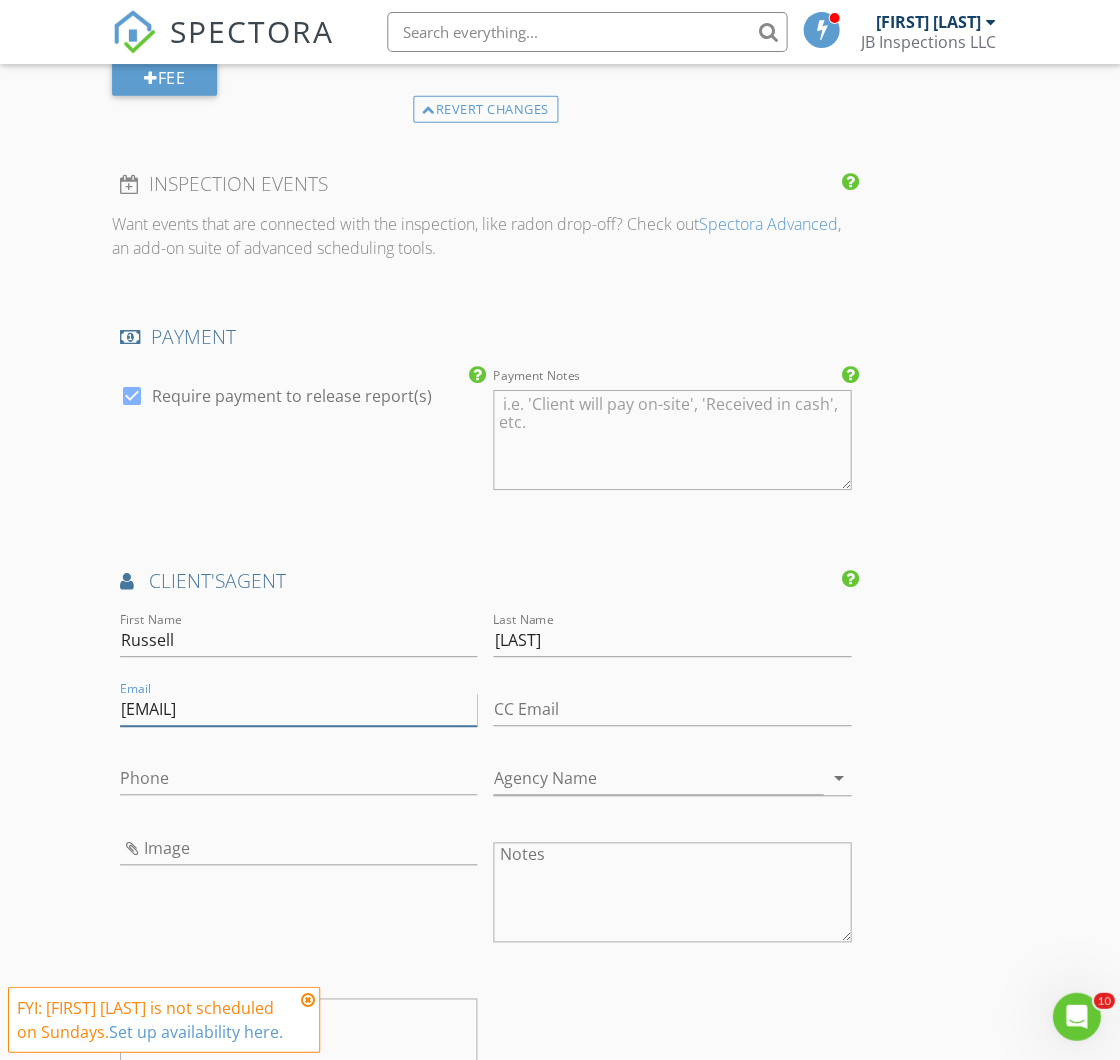 type on "russell@funkrealtor.com" 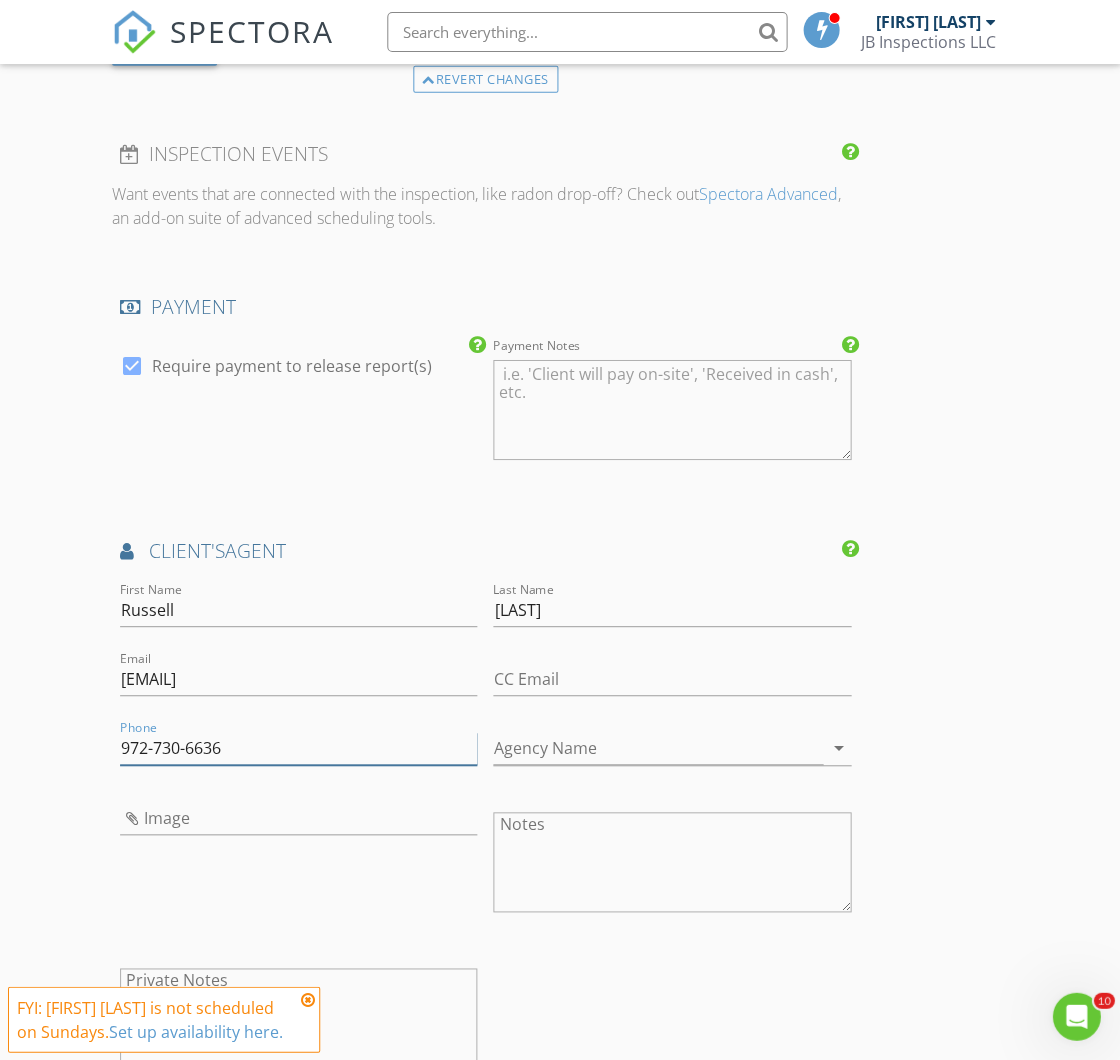 scroll, scrollTop: 2200, scrollLeft: 0, axis: vertical 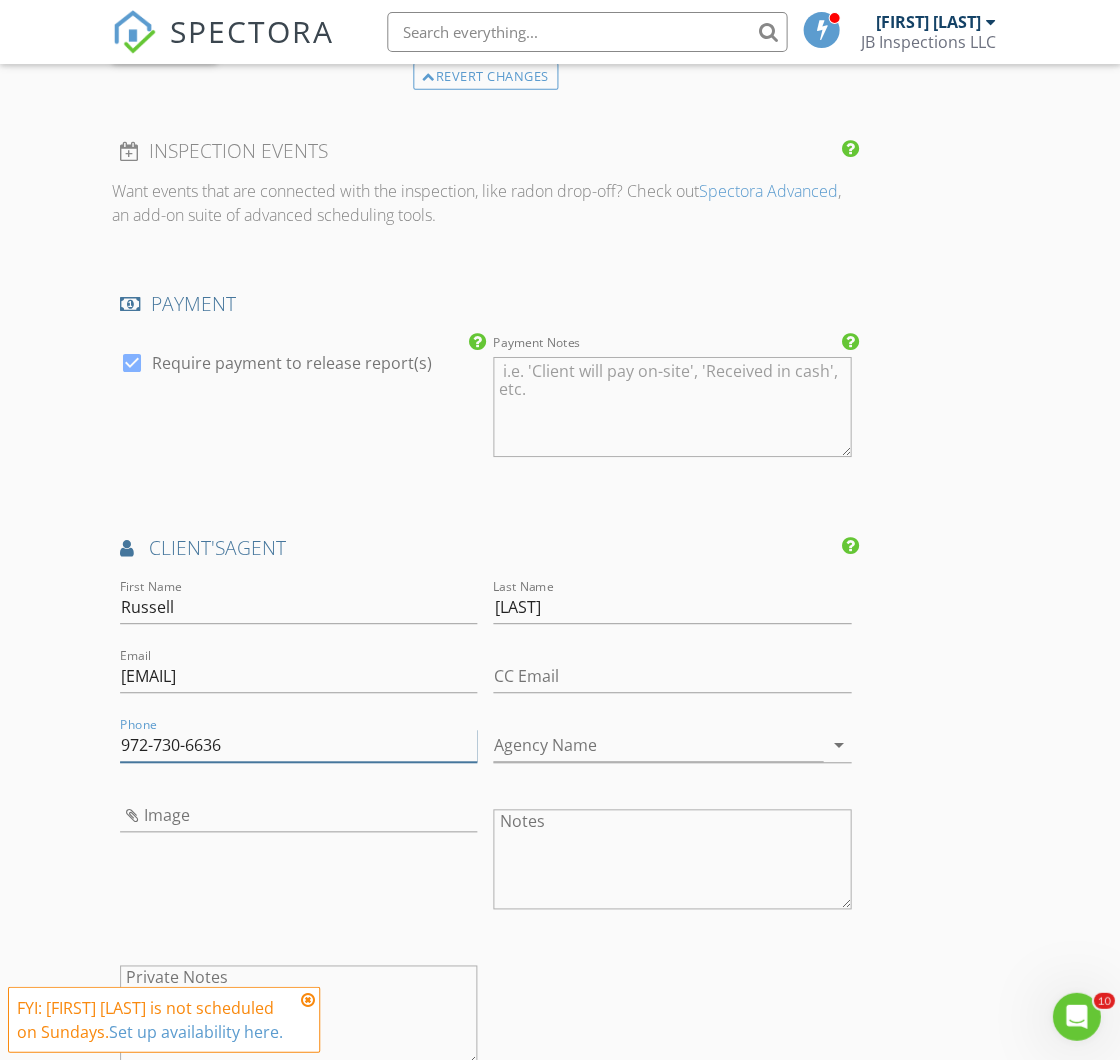 type on "972-730-6636" 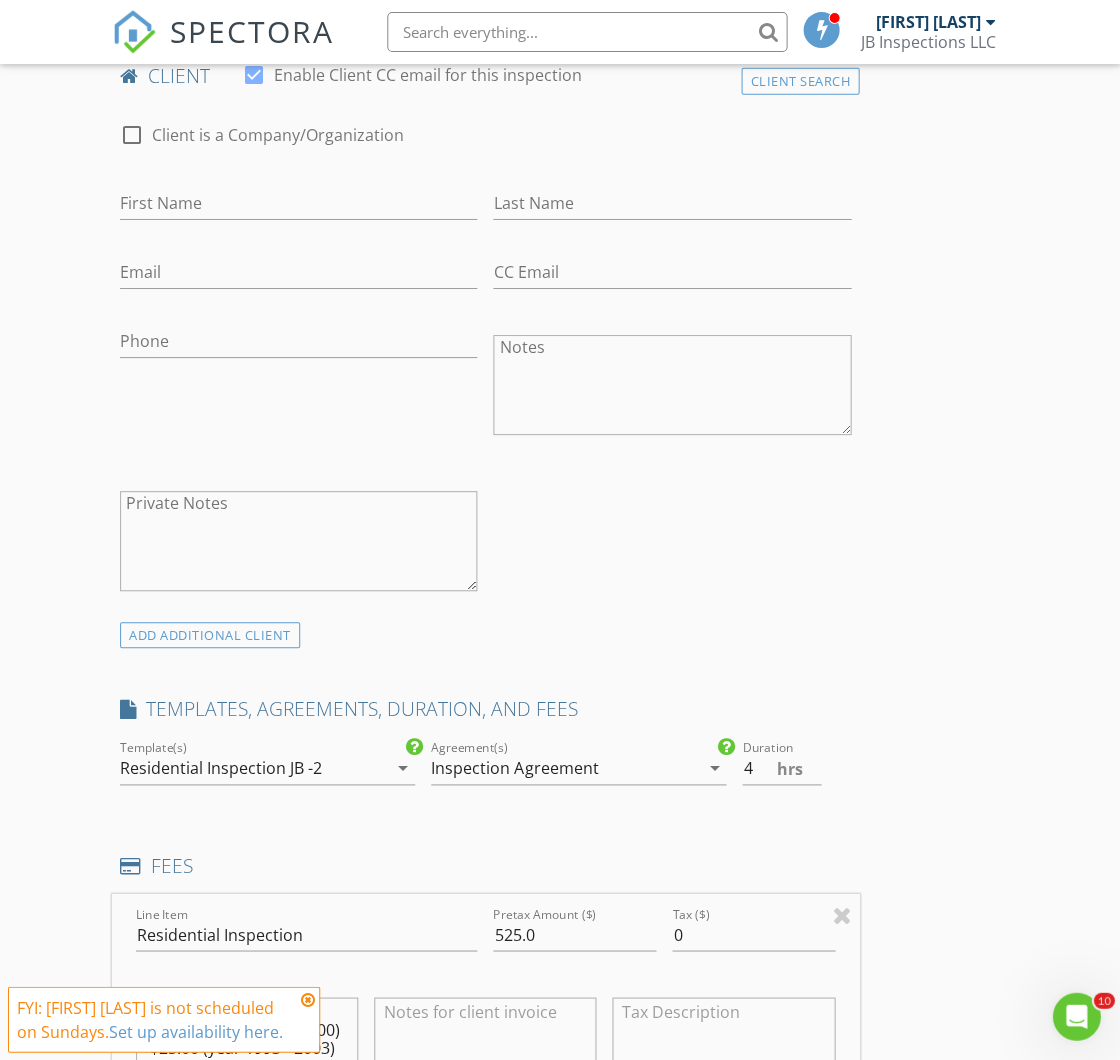 scroll, scrollTop: 780, scrollLeft: 0, axis: vertical 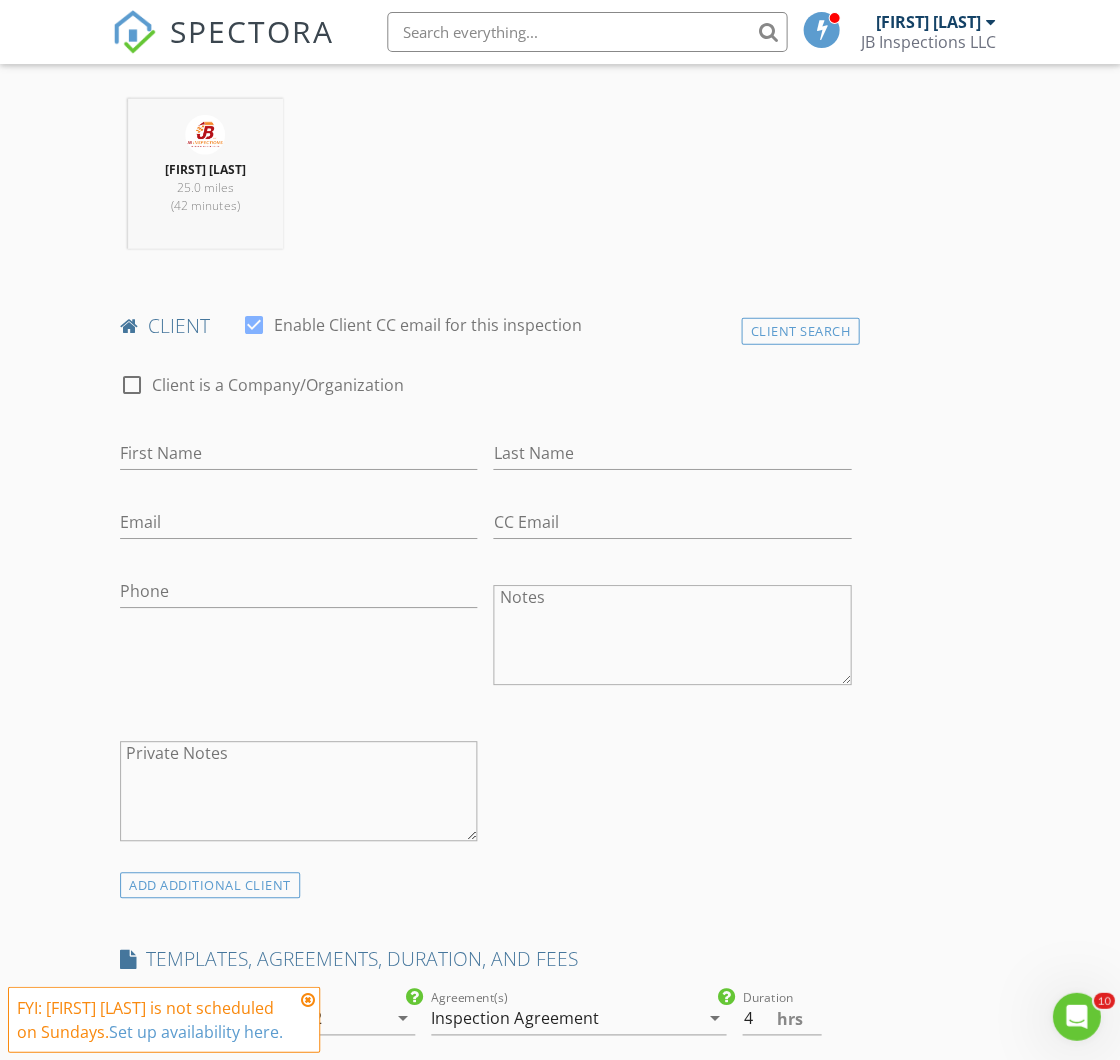 type on "Funk Realty" 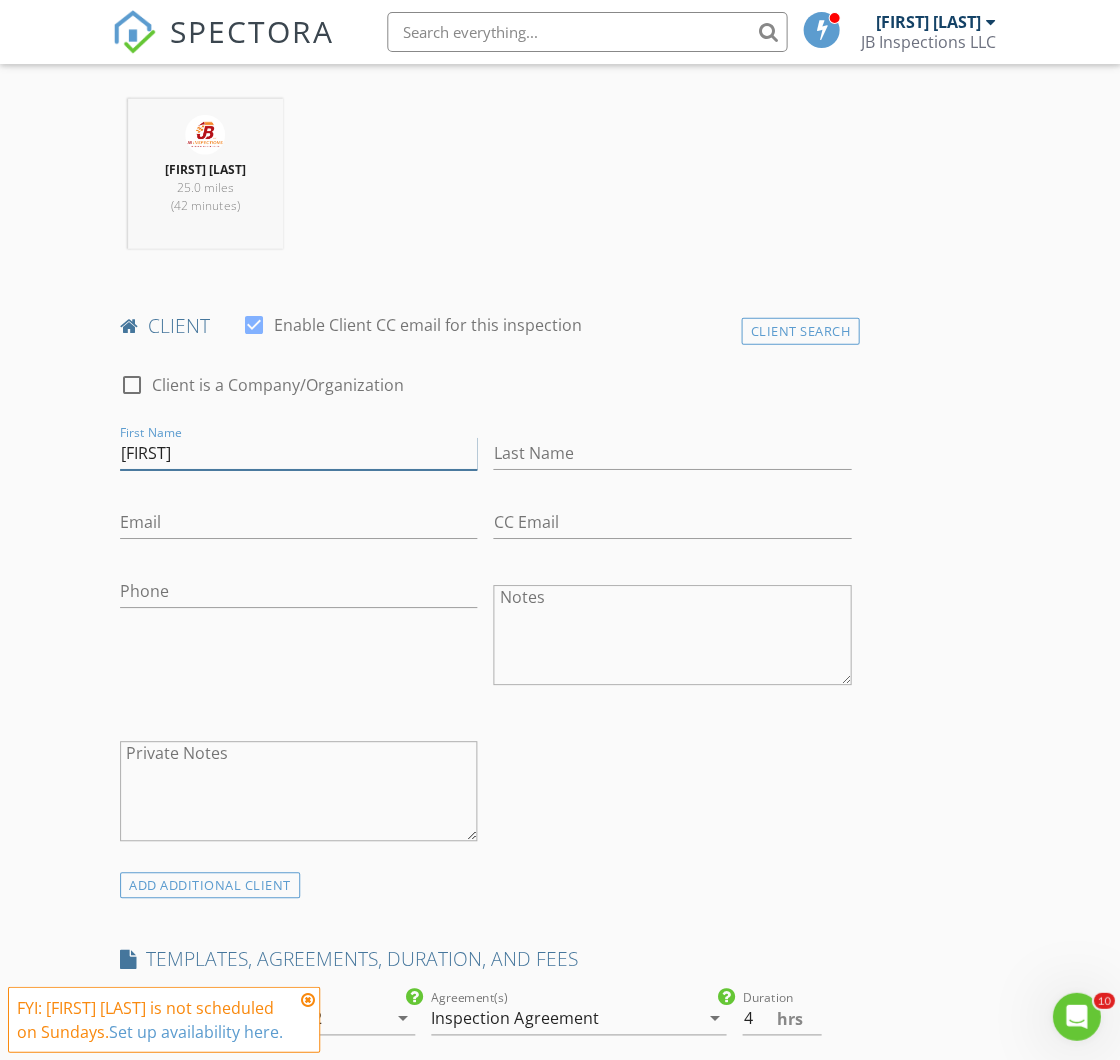 type on "Yusuf" 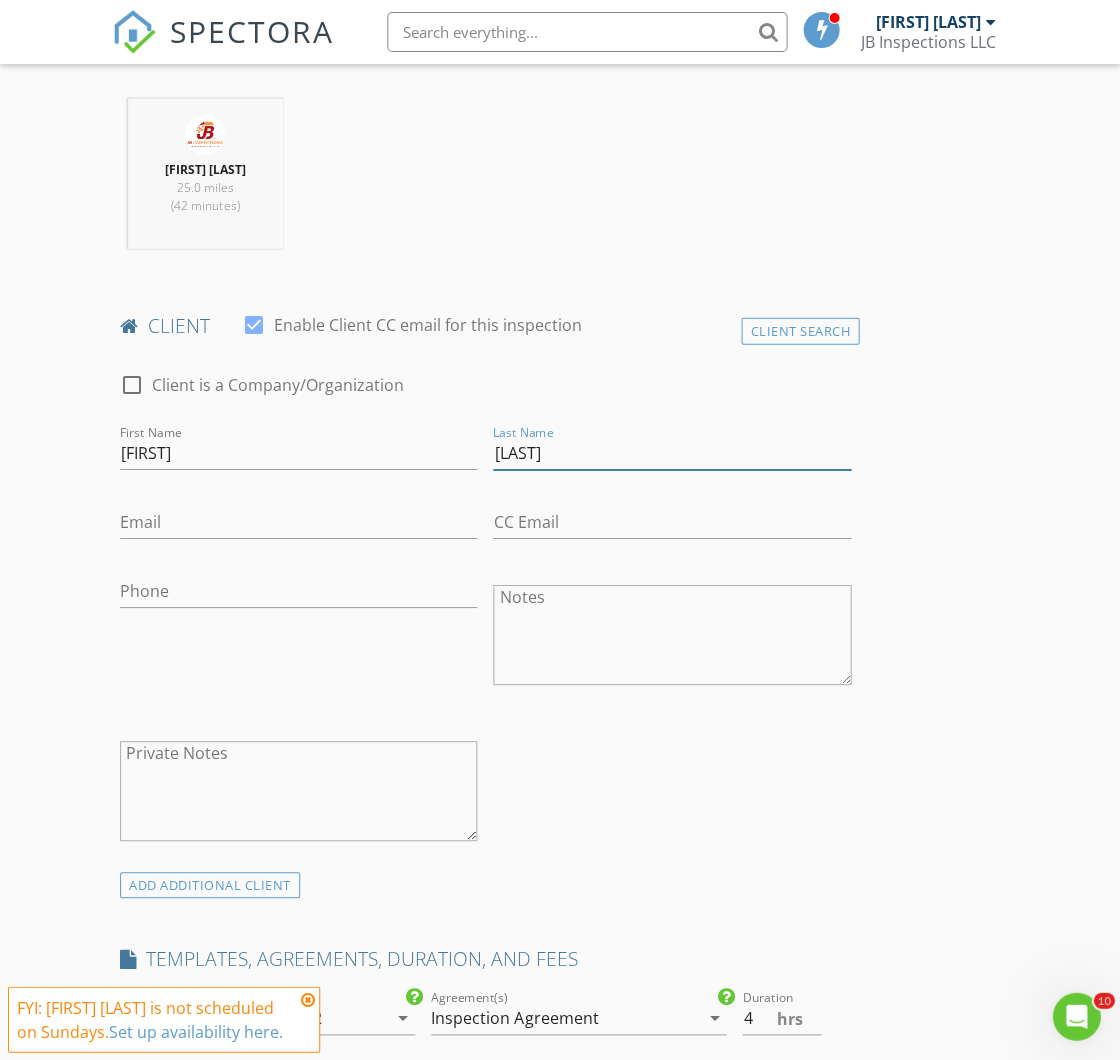 type on "El-Hafy" 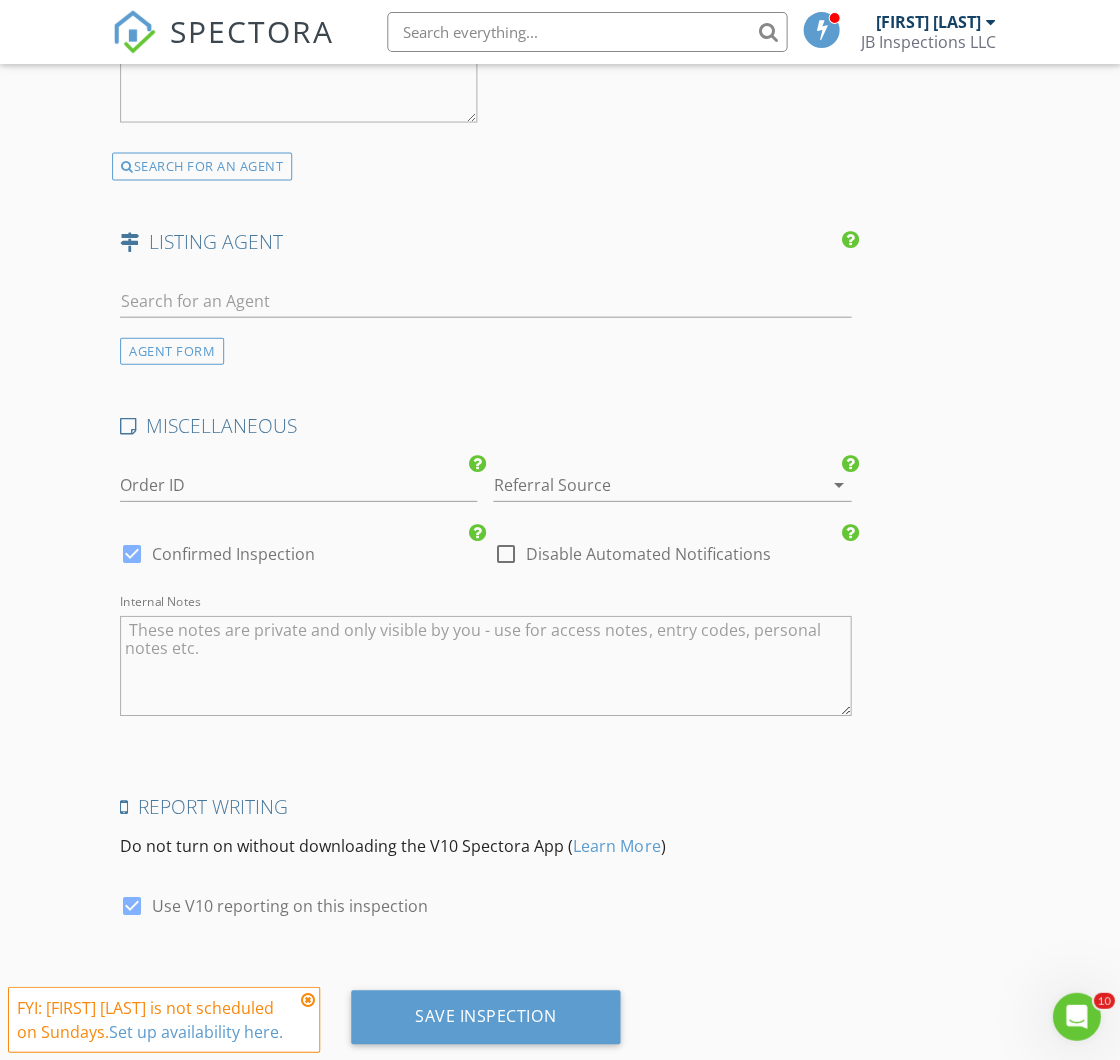 scroll, scrollTop: 3175, scrollLeft: 0, axis: vertical 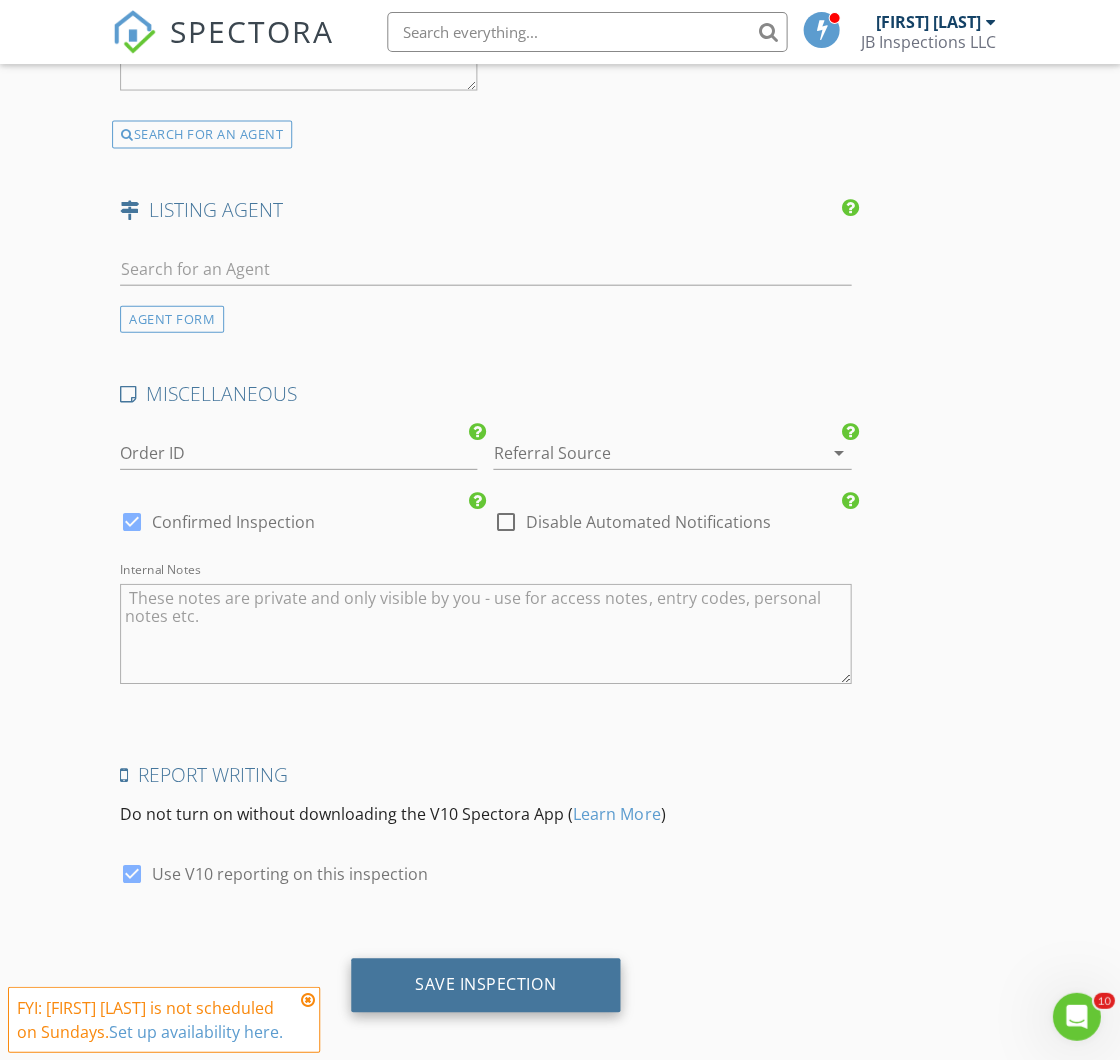 type on "yusufelhafy@gmail.com" 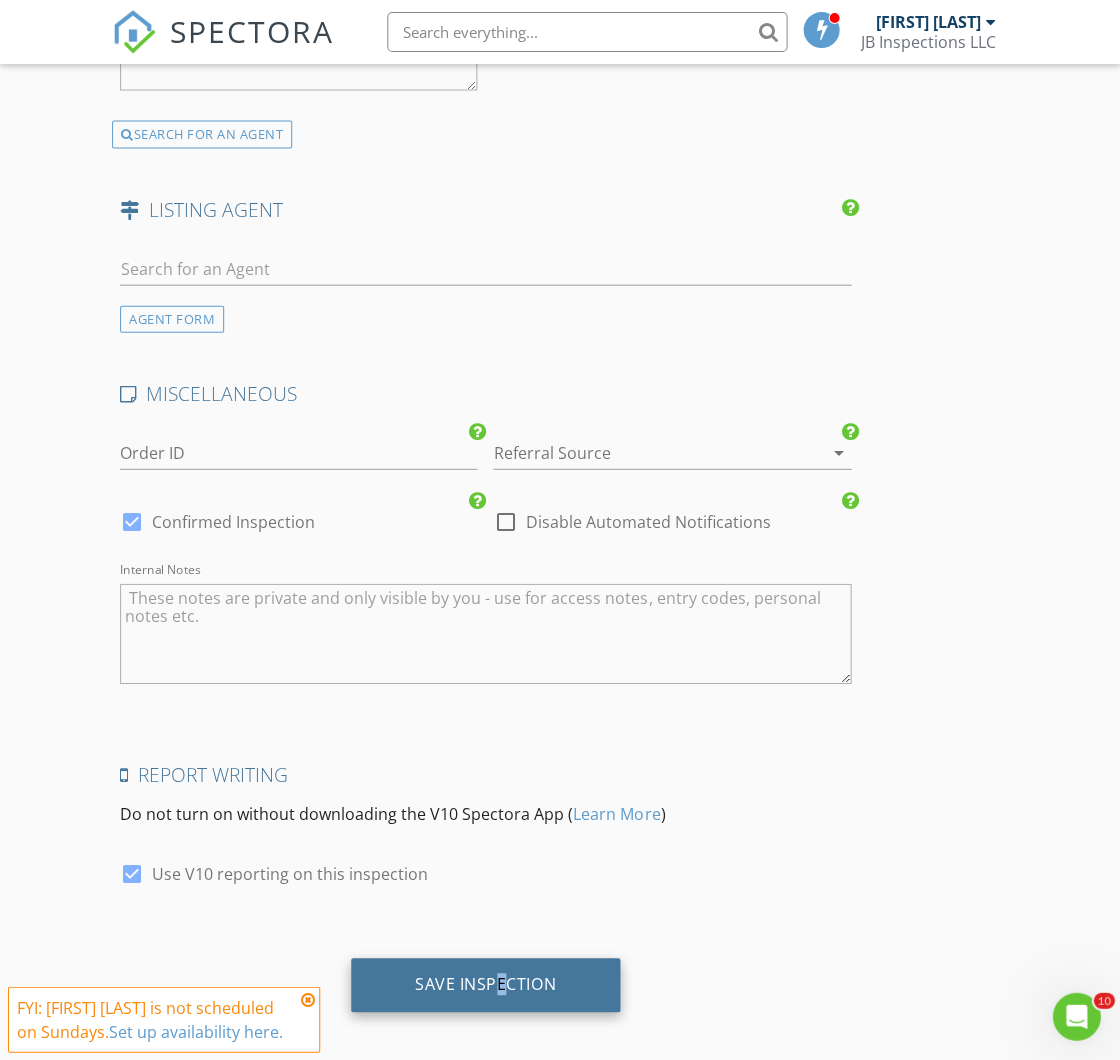 click on "Save Inspection" at bounding box center (485, 983) 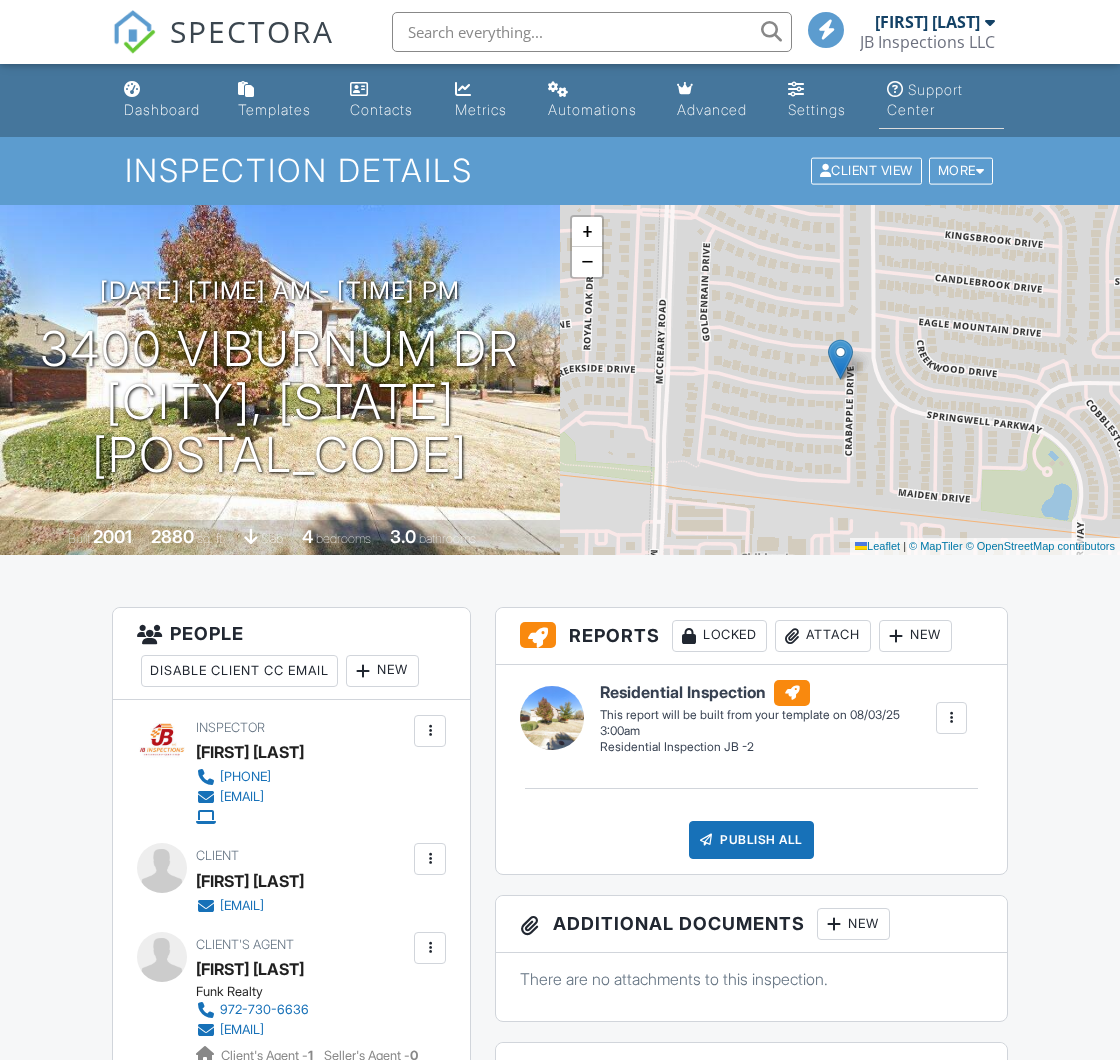 scroll, scrollTop: 0, scrollLeft: 0, axis: both 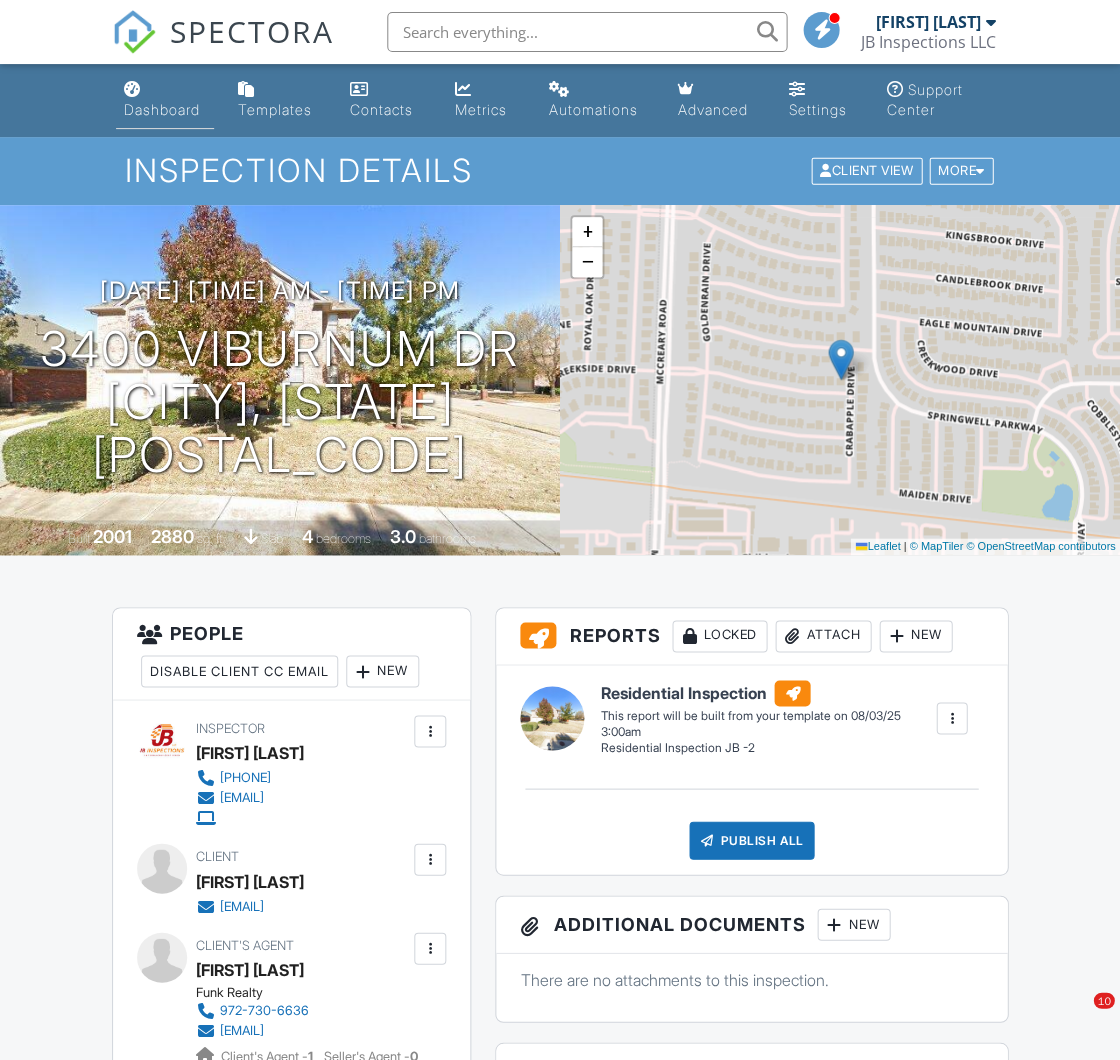 click on "Dashboard" at bounding box center (162, 109) 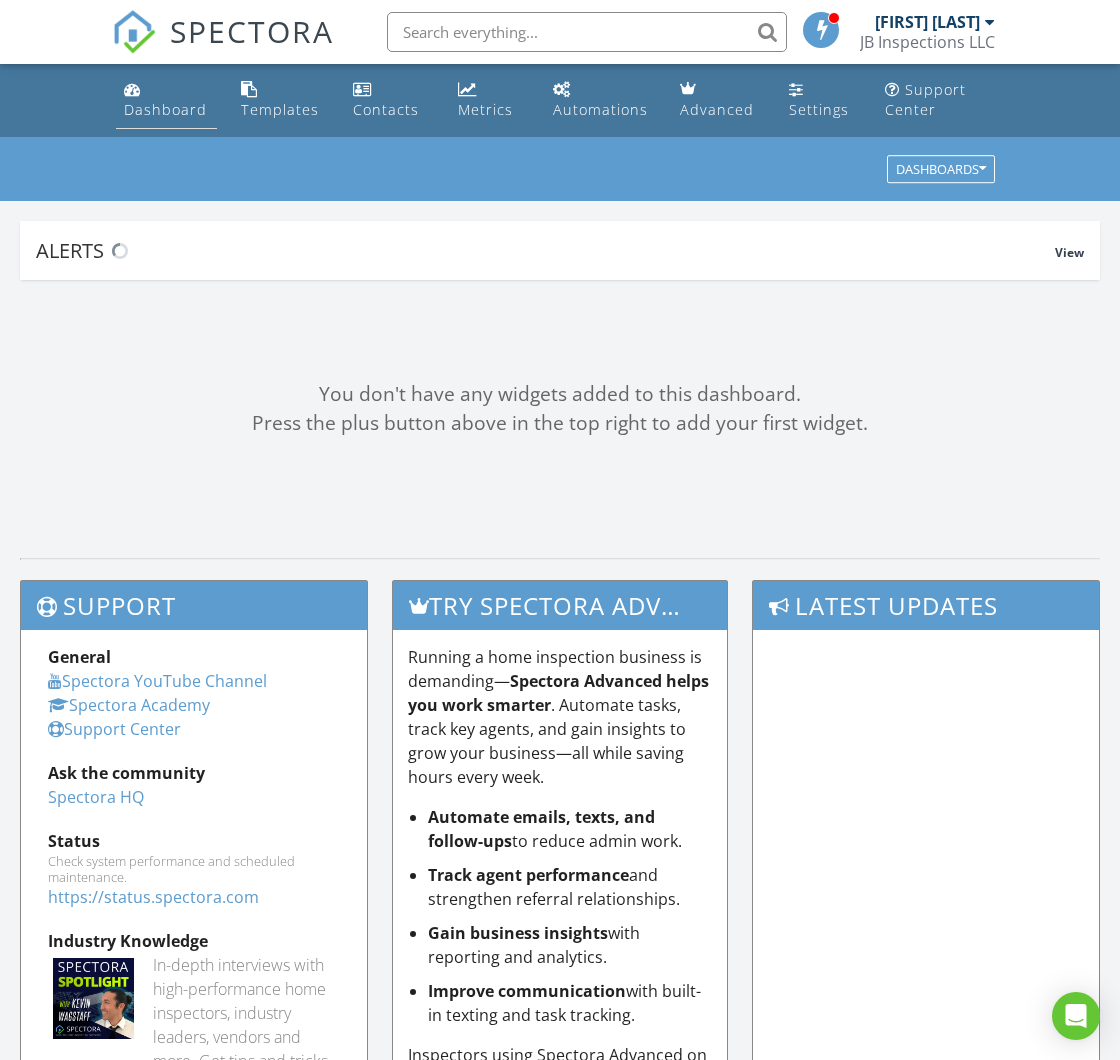 scroll, scrollTop: 0, scrollLeft: 0, axis: both 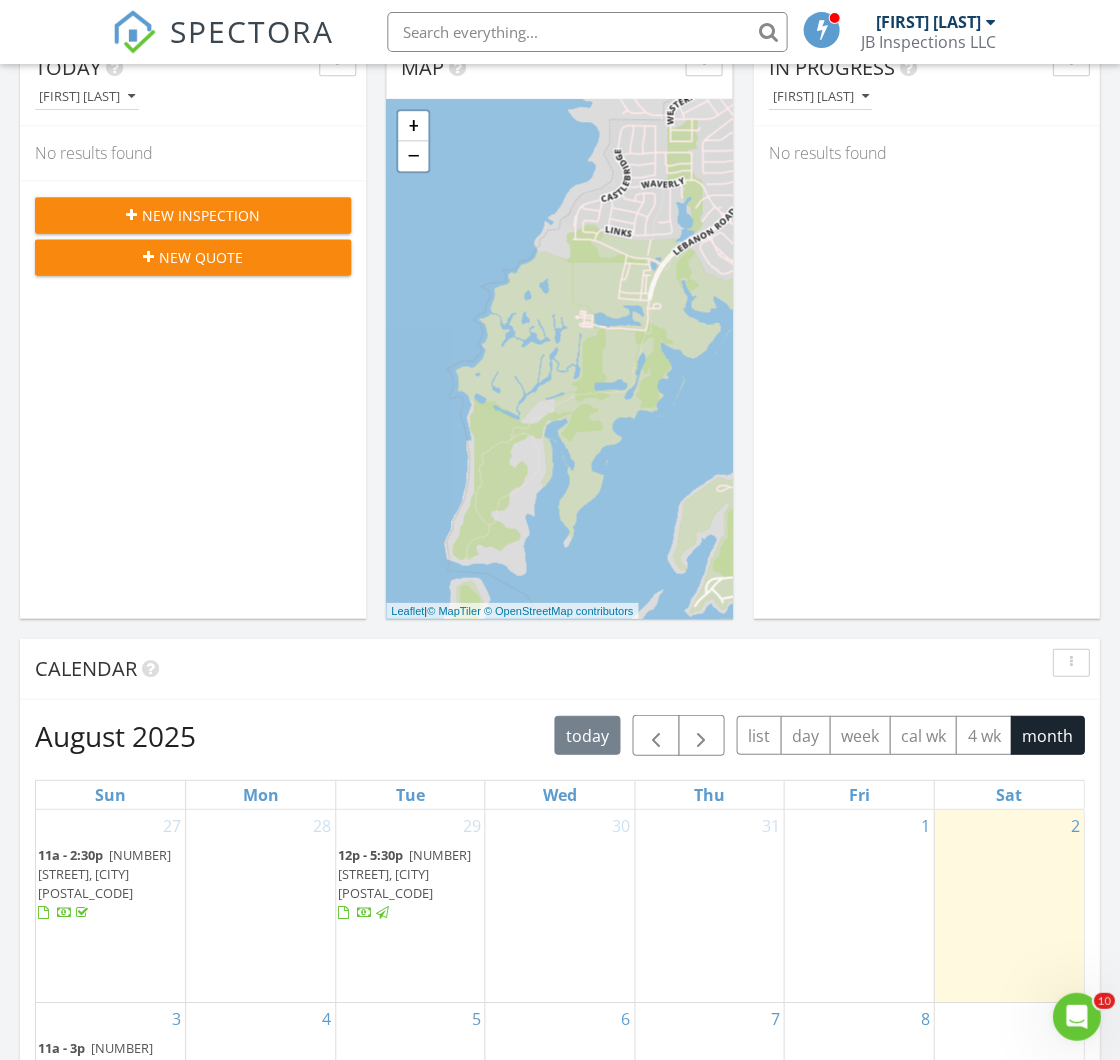 click on "New Inspection" at bounding box center (201, 215) 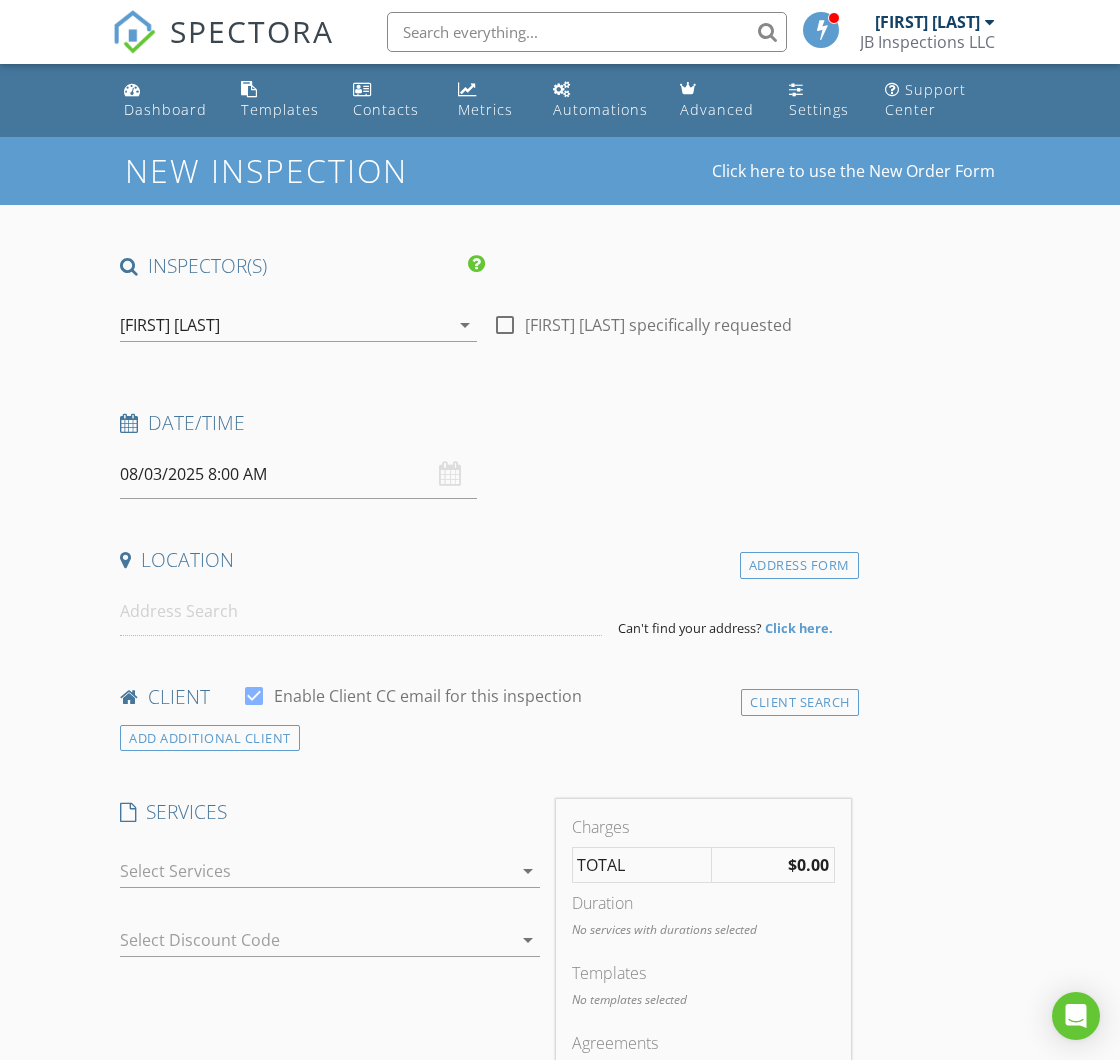 scroll, scrollTop: 0, scrollLeft: 0, axis: both 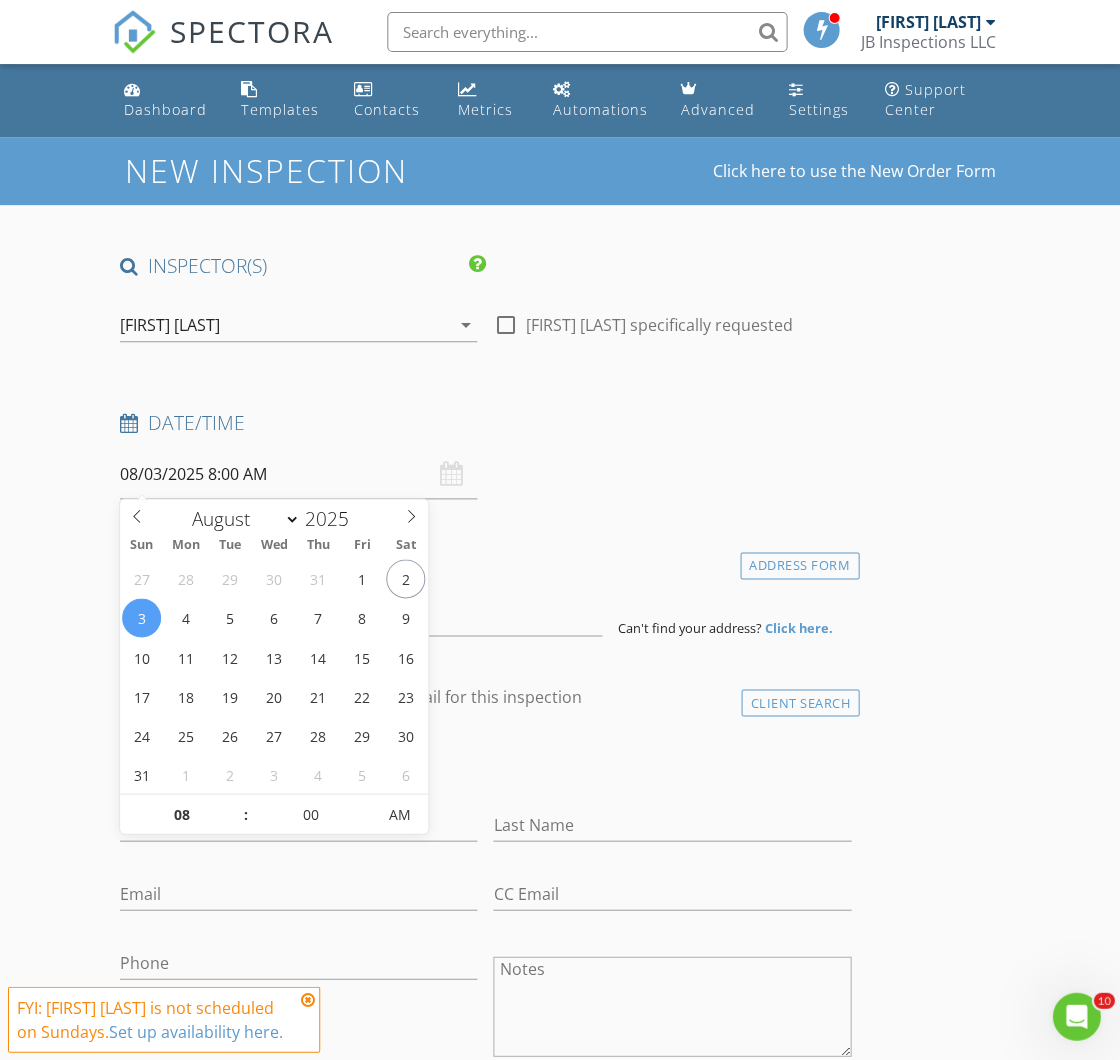click on "08/03/2025 8:00 AM" at bounding box center [298, 474] 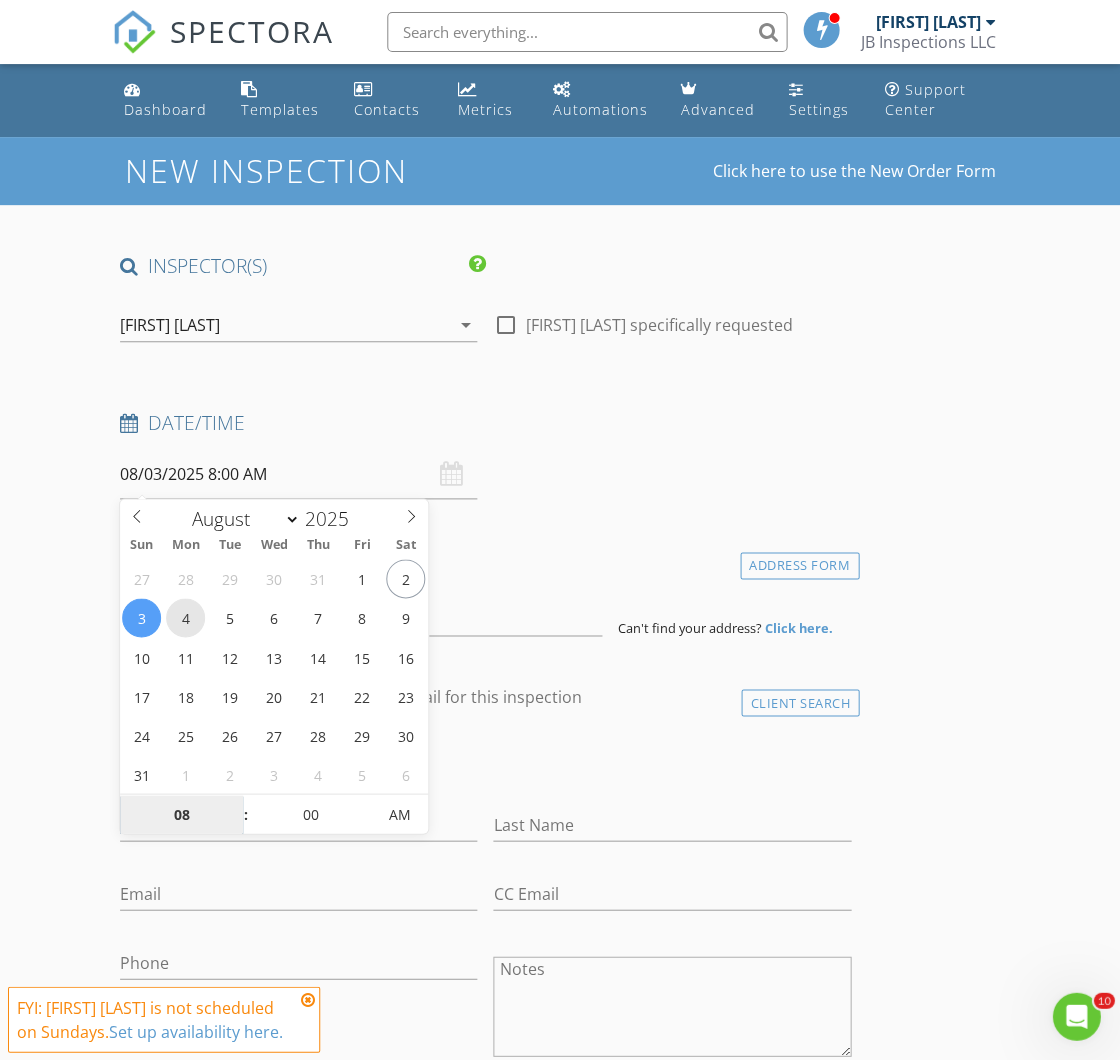 type on "08/04/2025 8:00 AM" 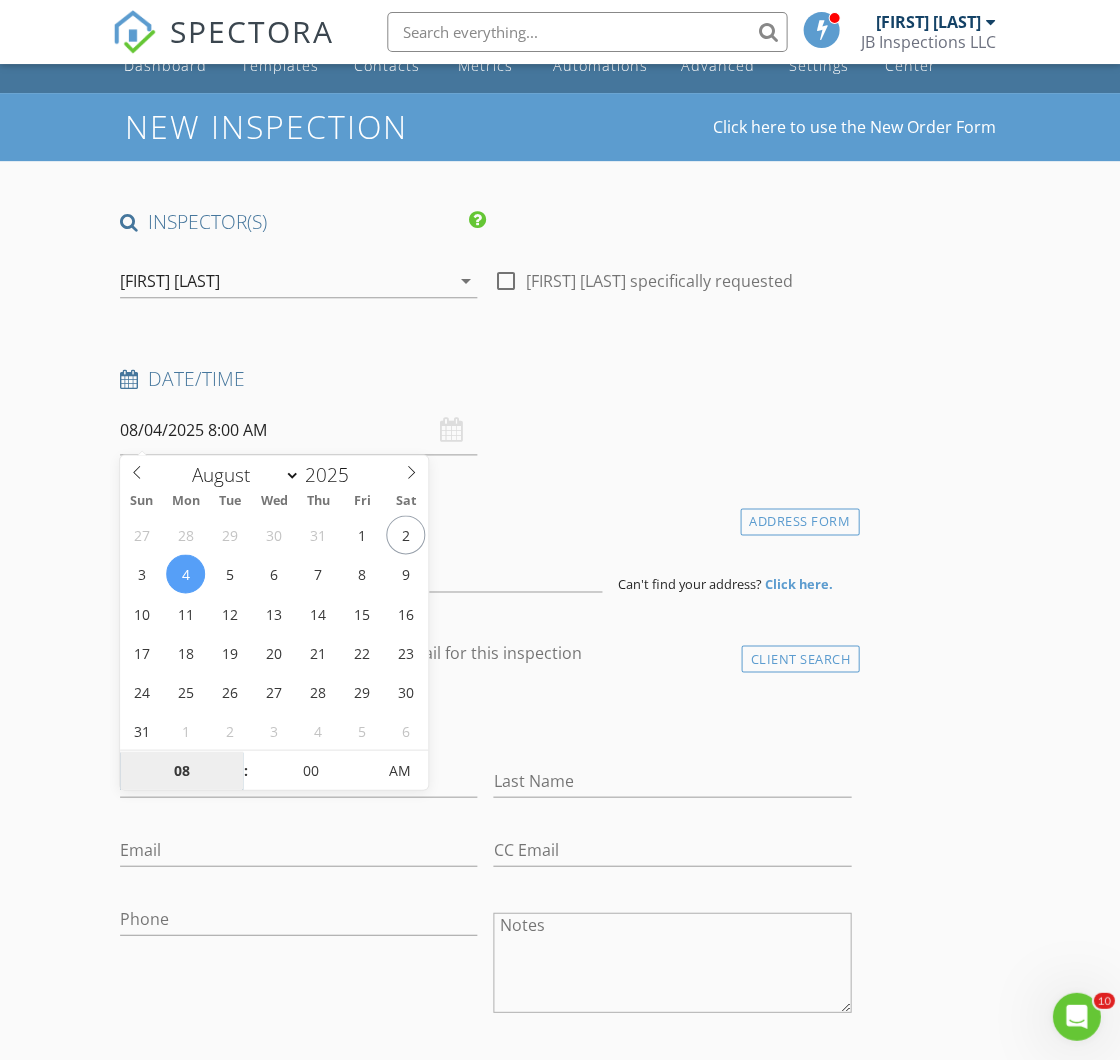scroll, scrollTop: 186, scrollLeft: 0, axis: vertical 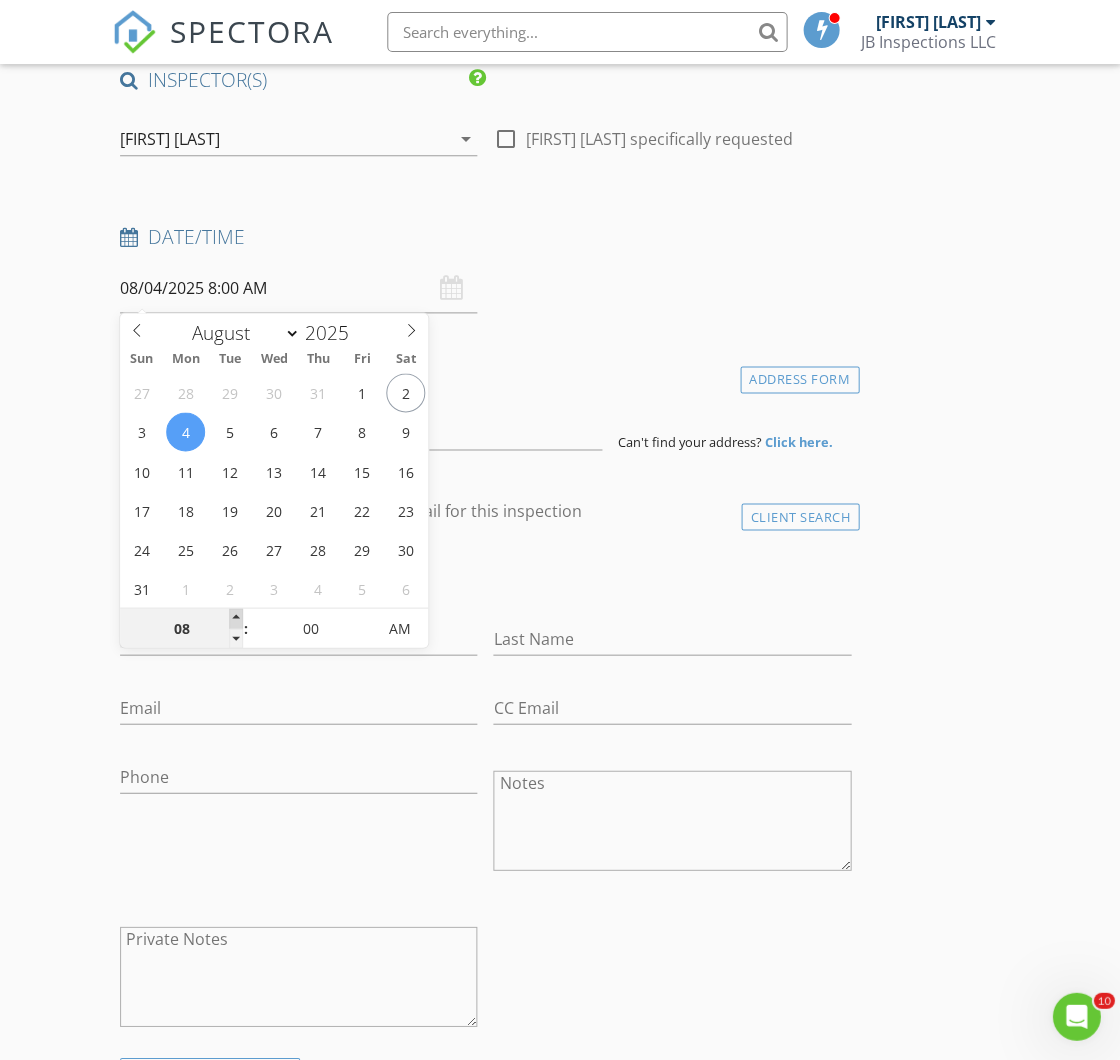 type on "09" 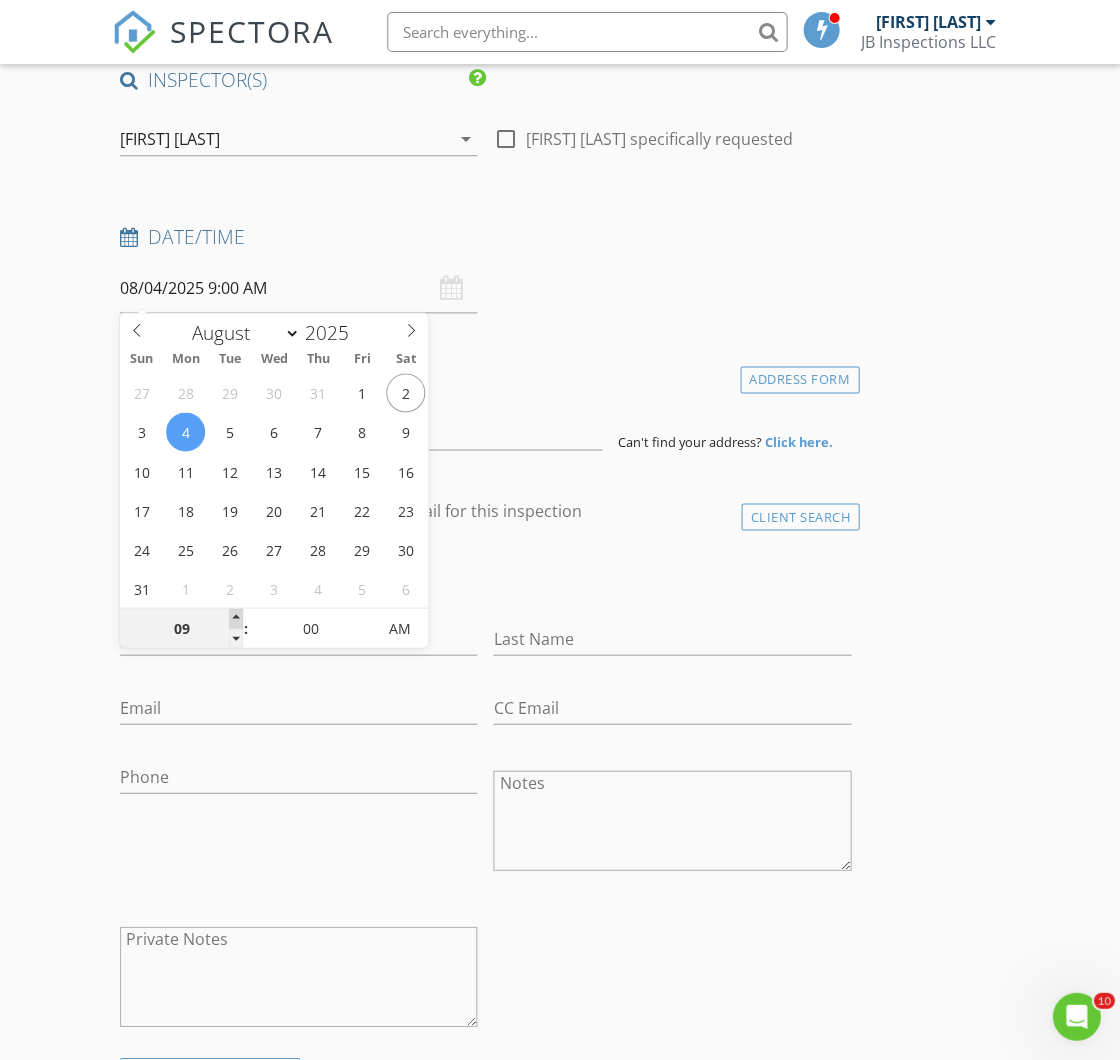 click at bounding box center (236, 618) 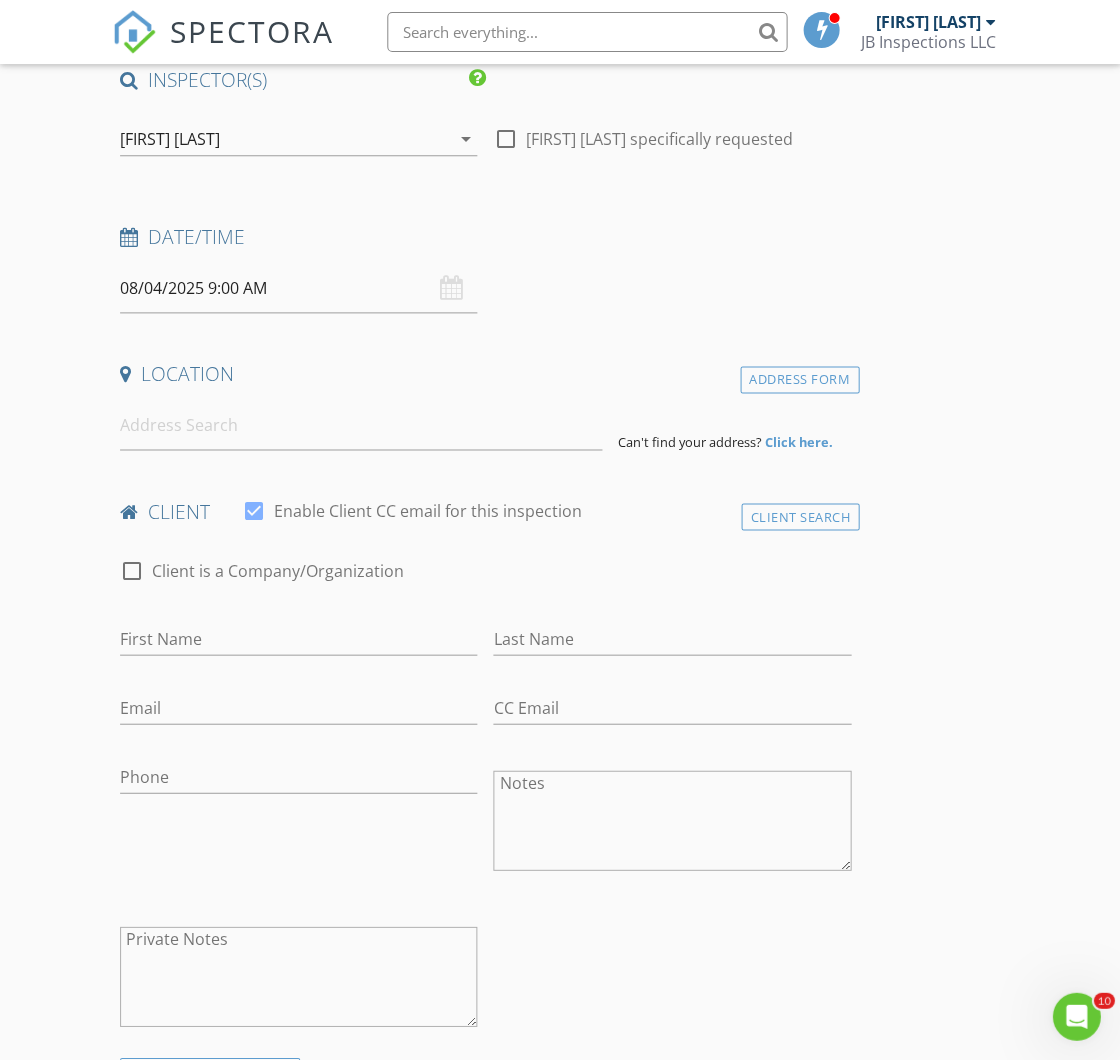 drag, startPoint x: 694, startPoint y: 237, endPoint x: 669, endPoint y: 250, distance: 28.178005 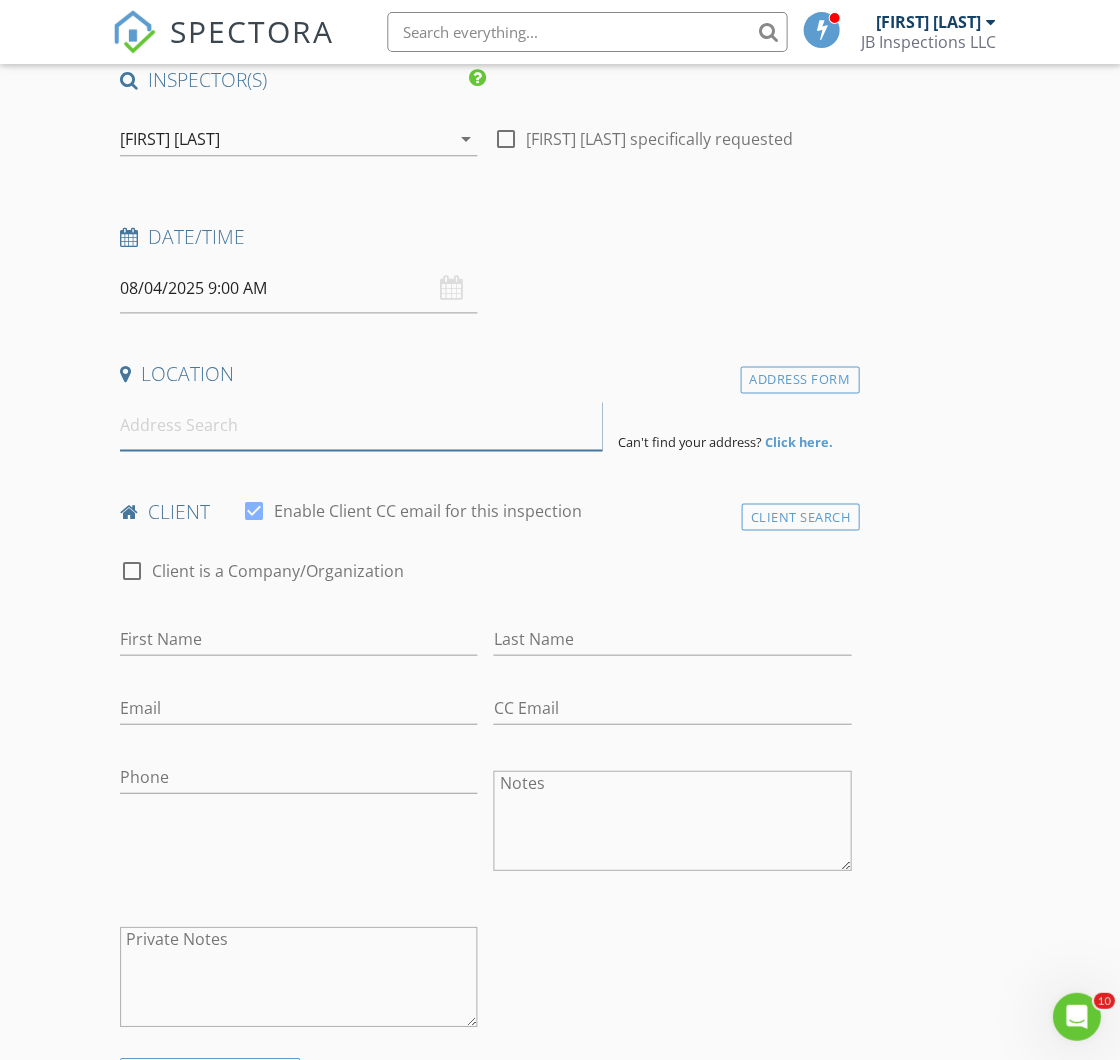 click at bounding box center (361, 425) 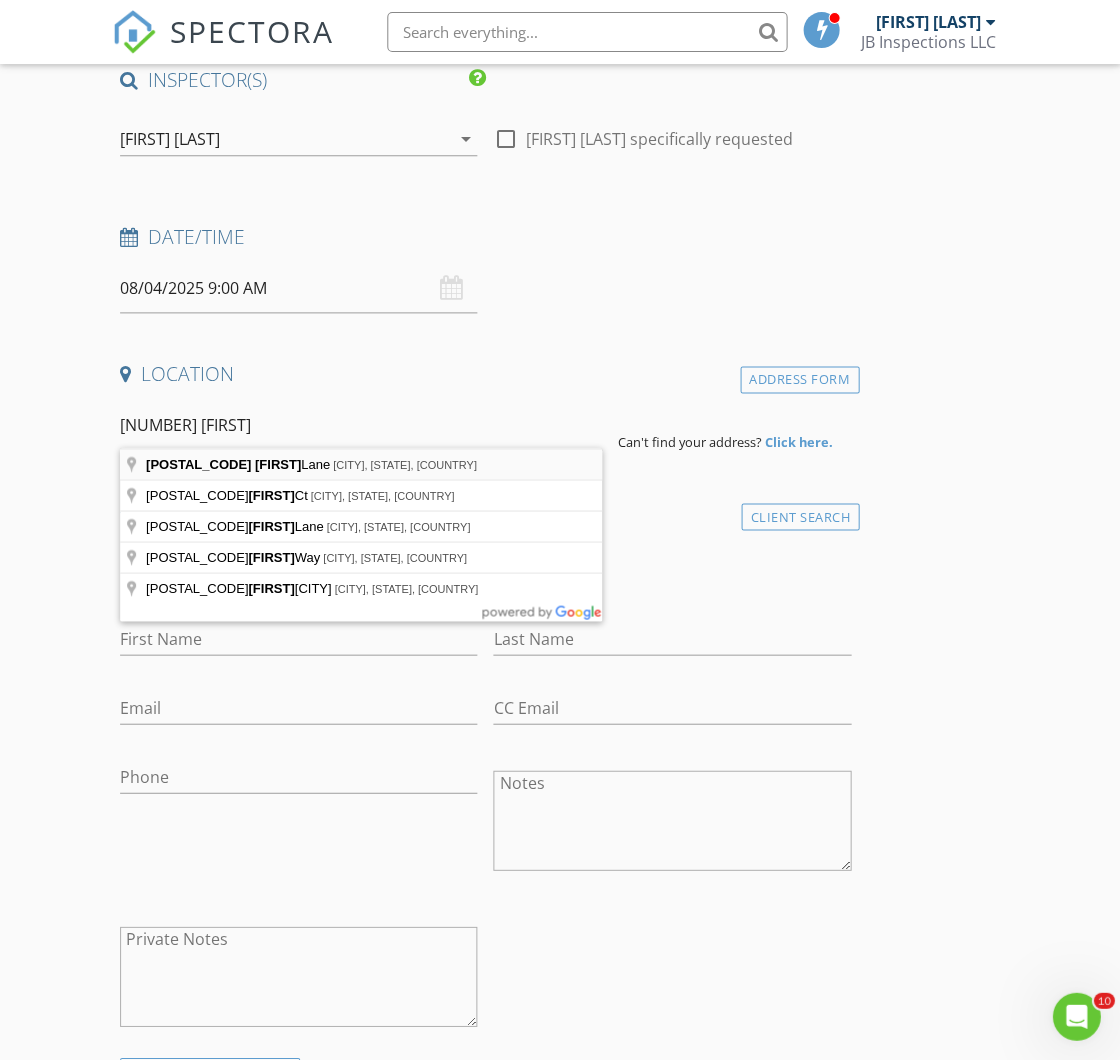 type on "[NUMBER] [STREET], [CITY], [STATE], [COUNTRY]" 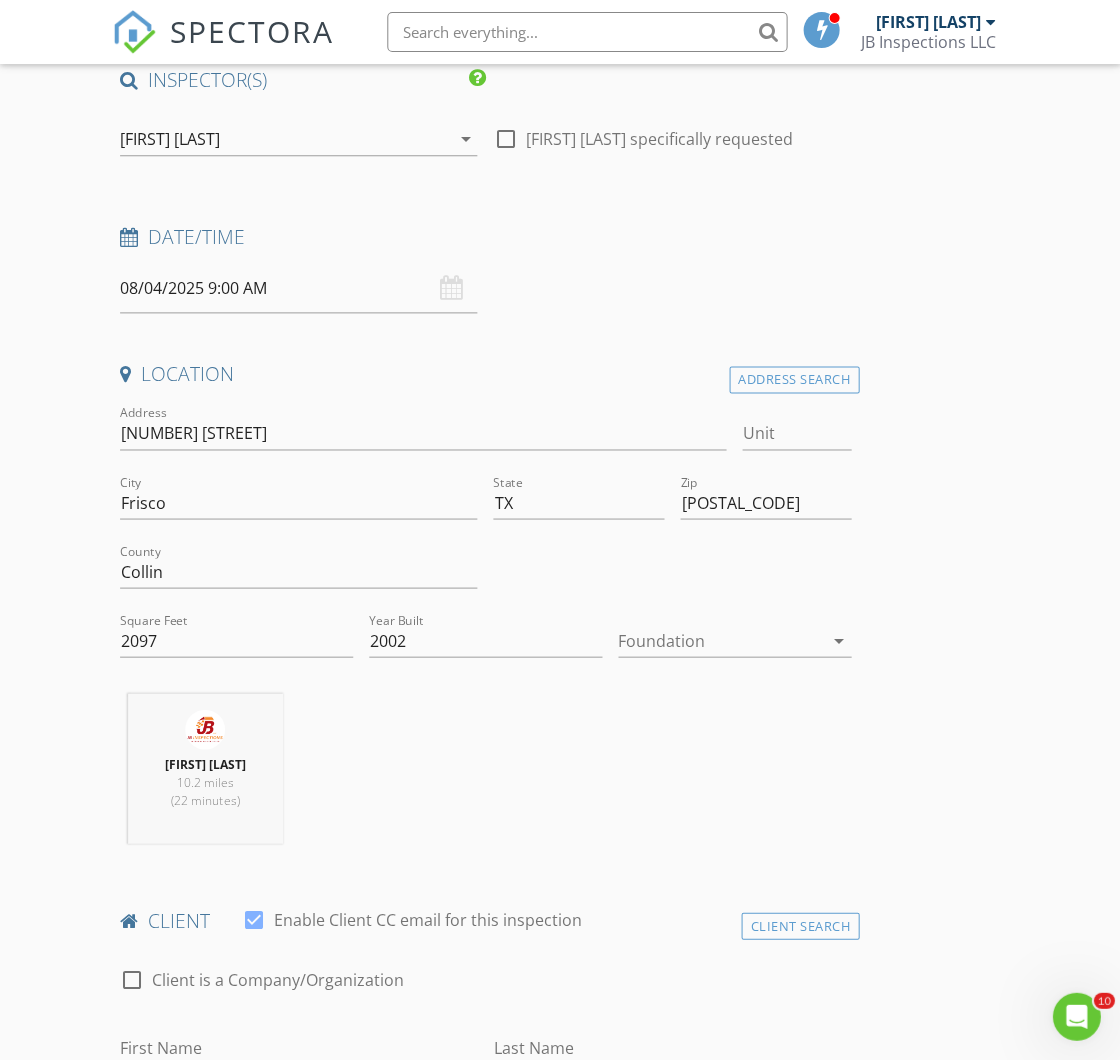 click on "arrow_drop_down" at bounding box center [839, 640] 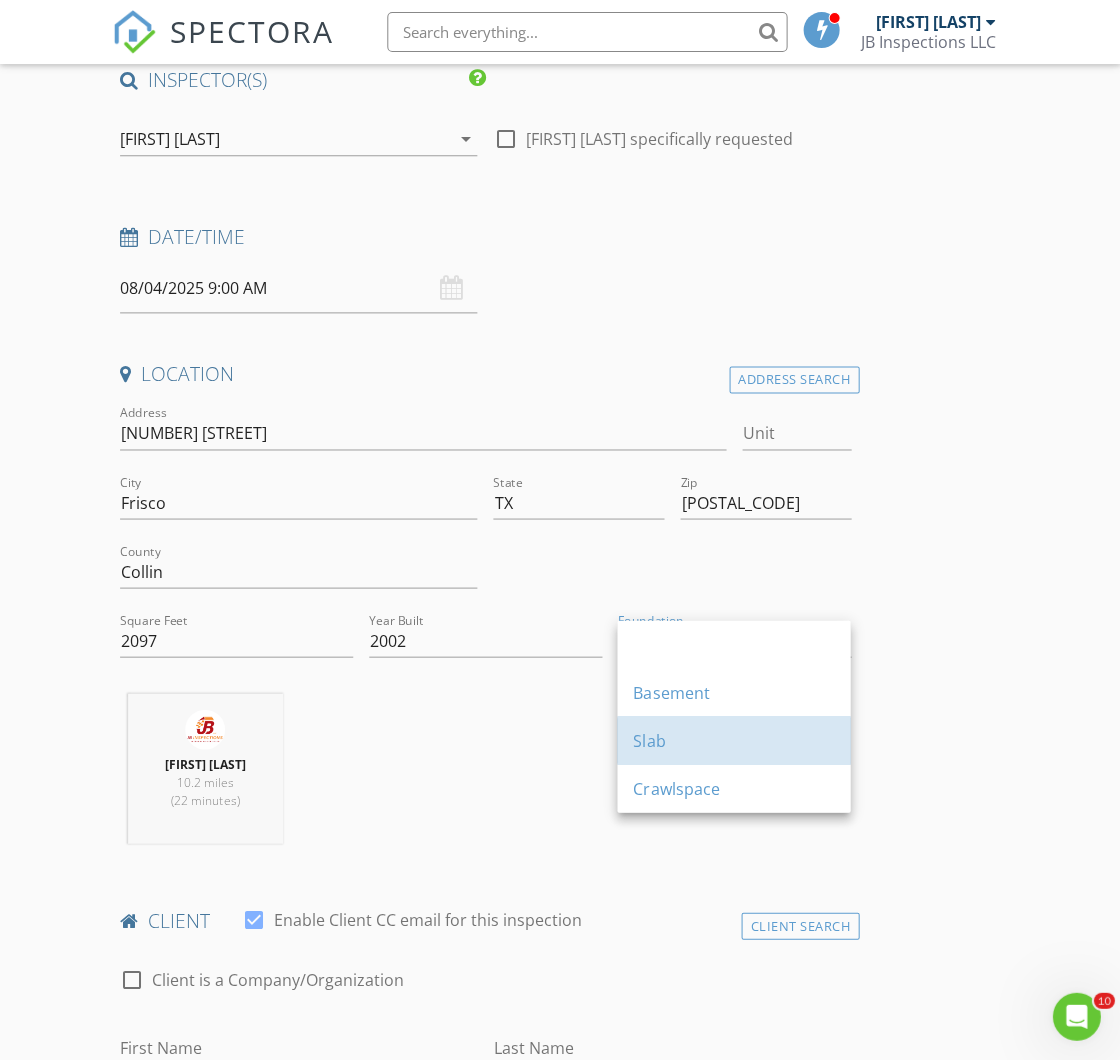 click on "Slab" at bounding box center (733, 740) 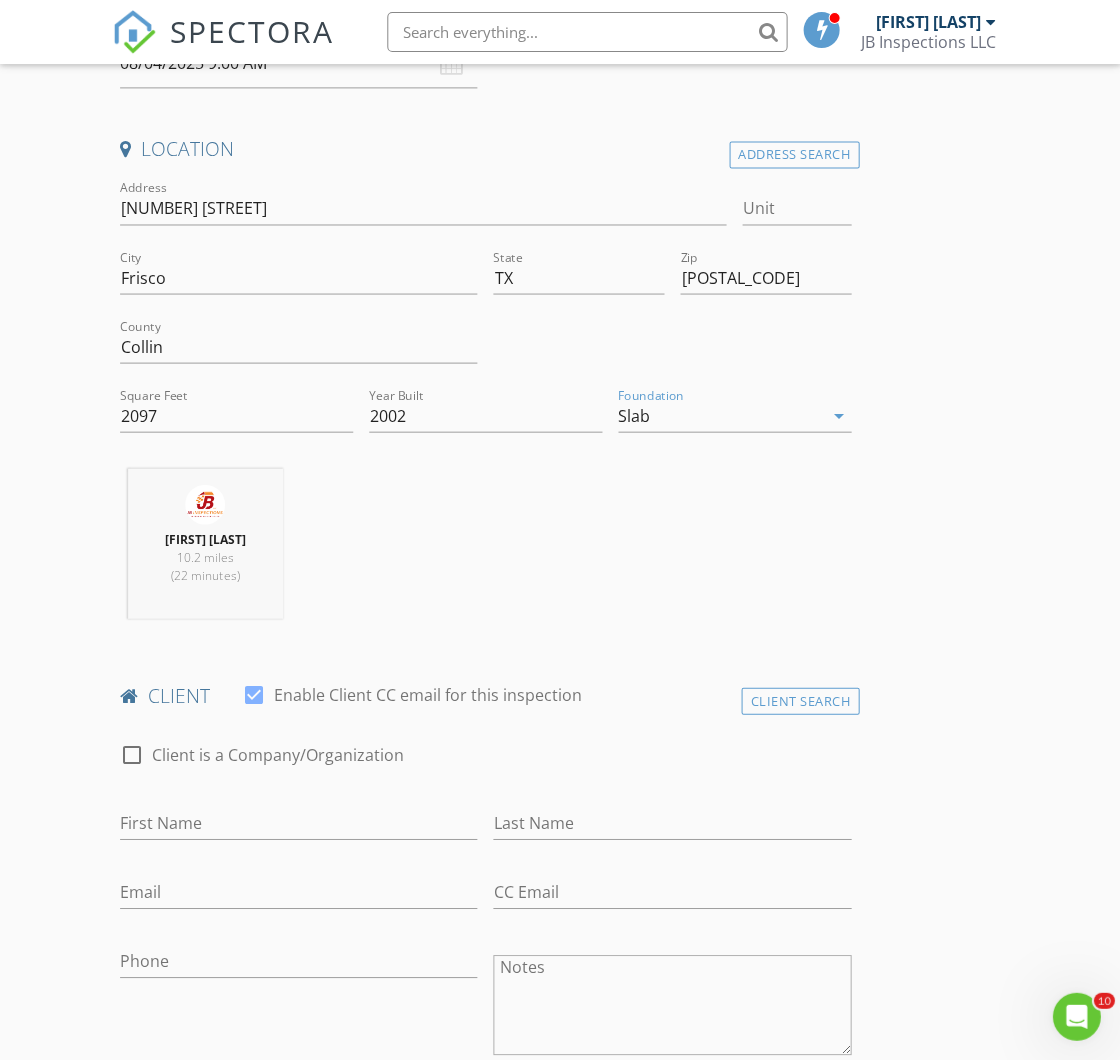scroll, scrollTop: 758, scrollLeft: 0, axis: vertical 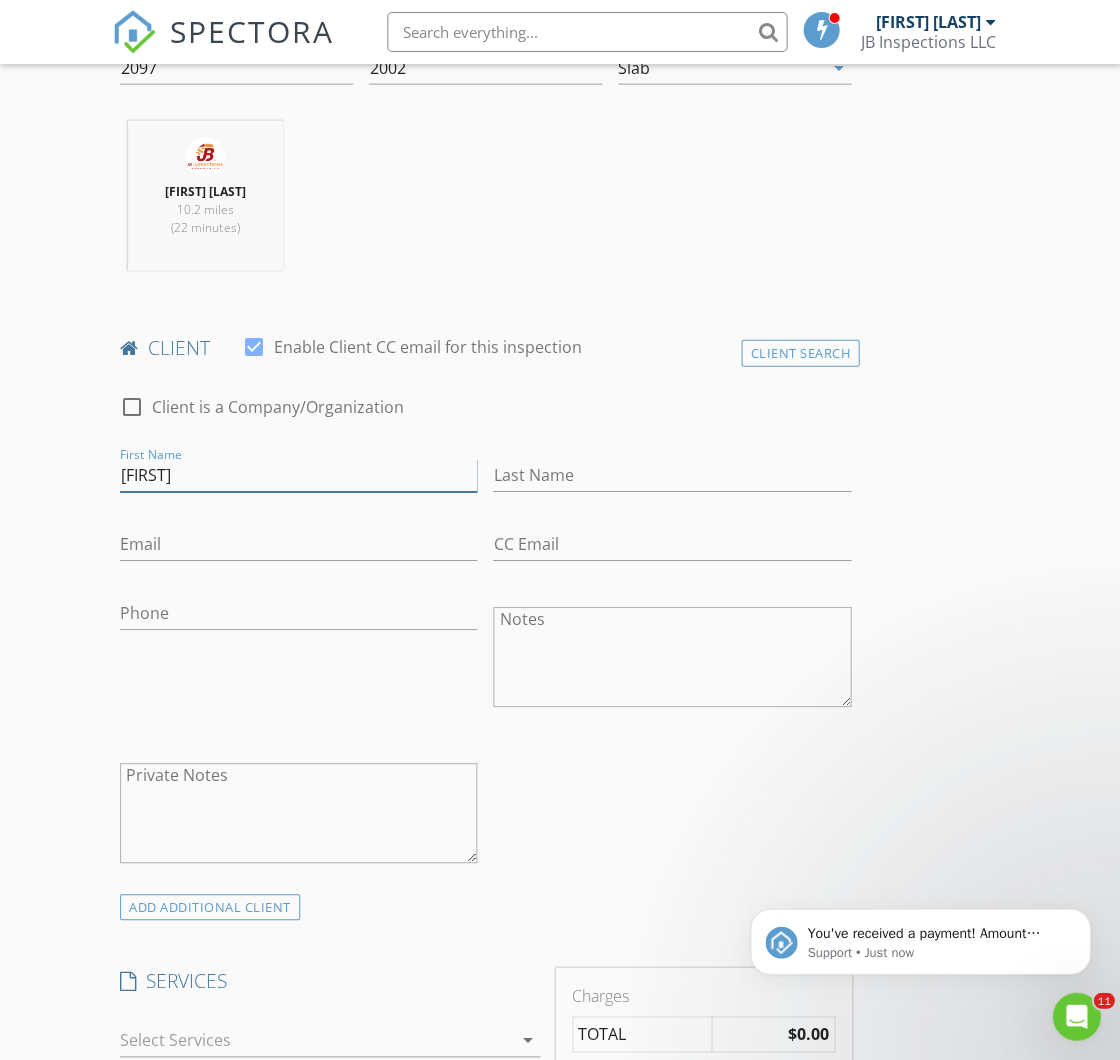 type on "[FIRST]" 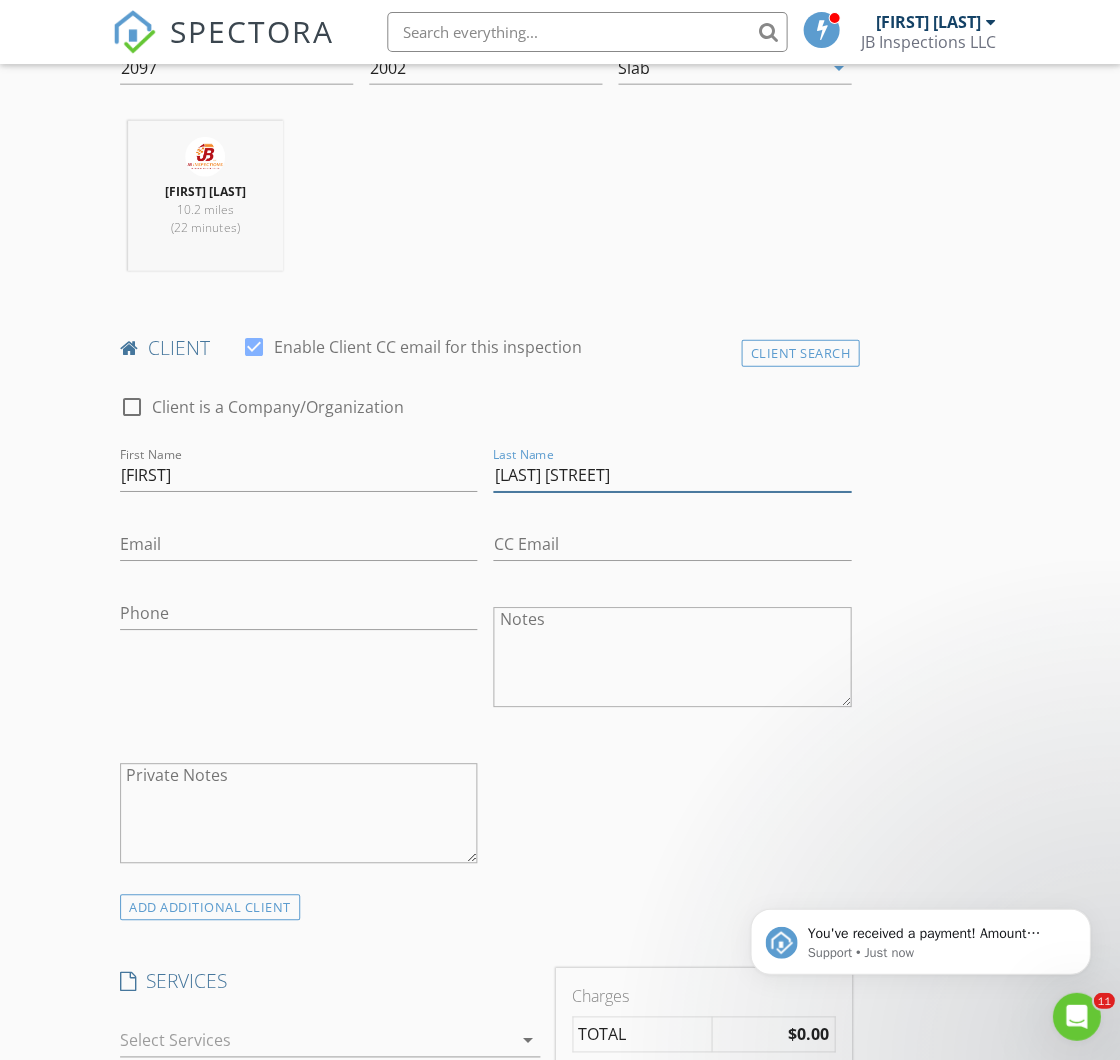 type on "[LAST] [LAST]" 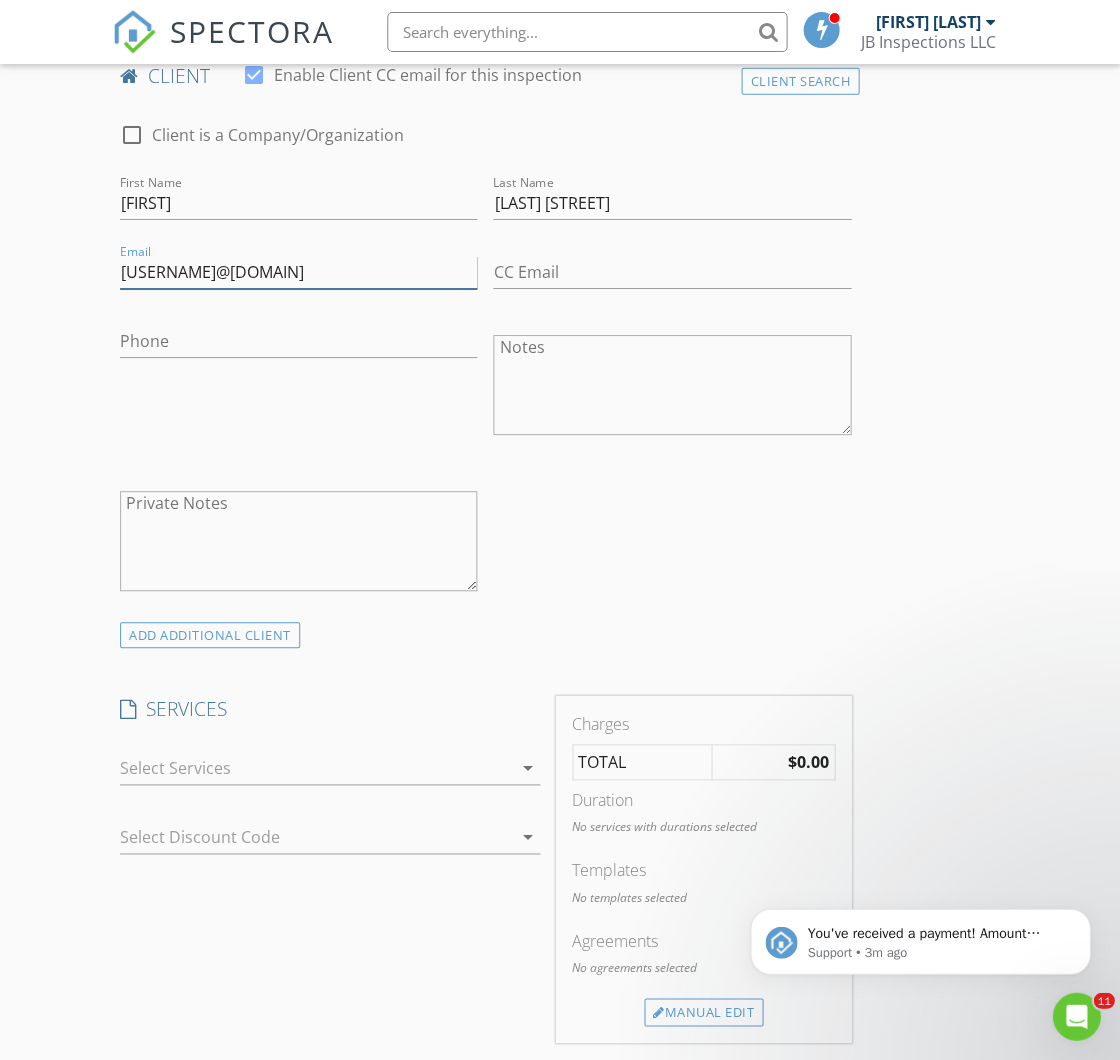 scroll, scrollTop: 1391, scrollLeft: 0, axis: vertical 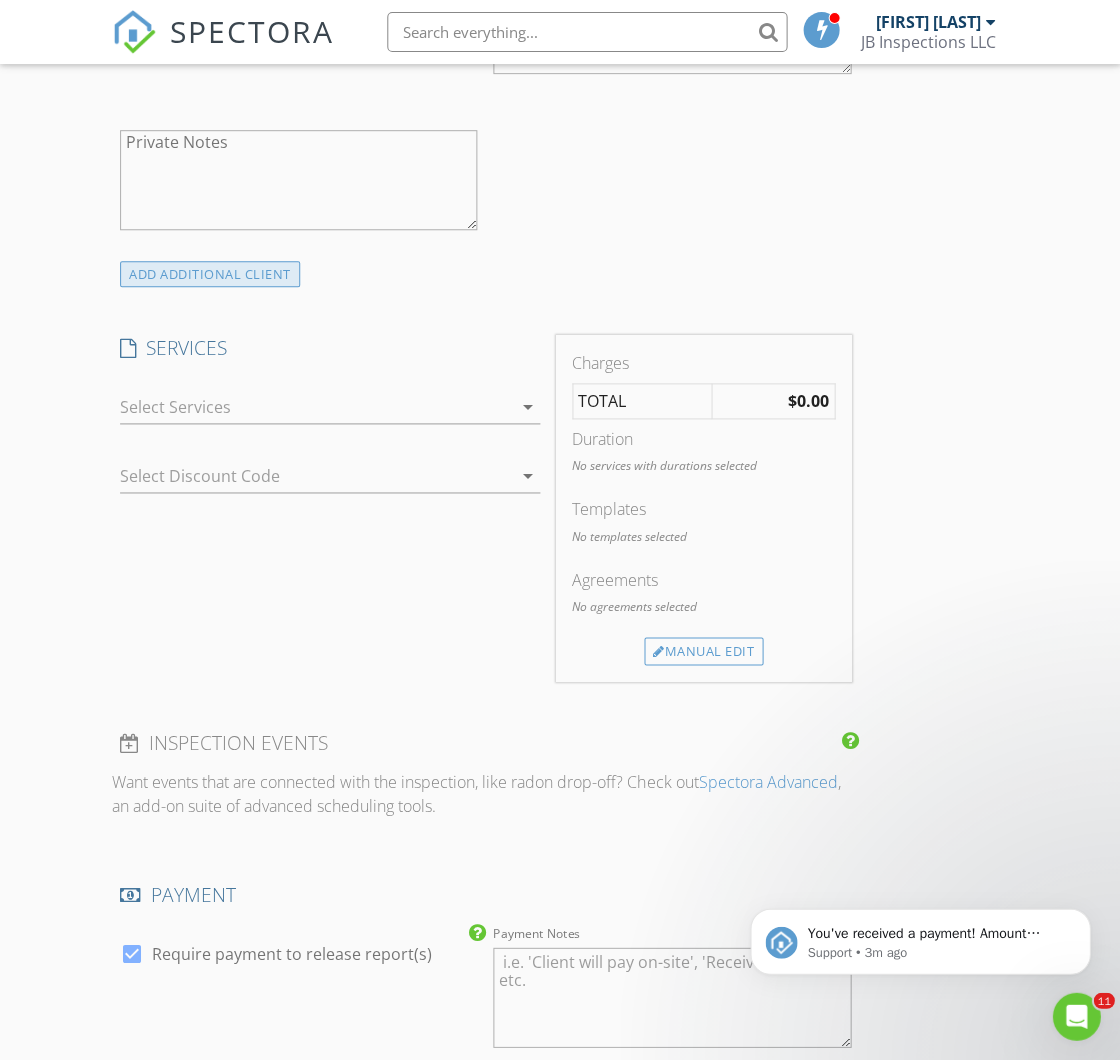 type on "[EMAIL]" 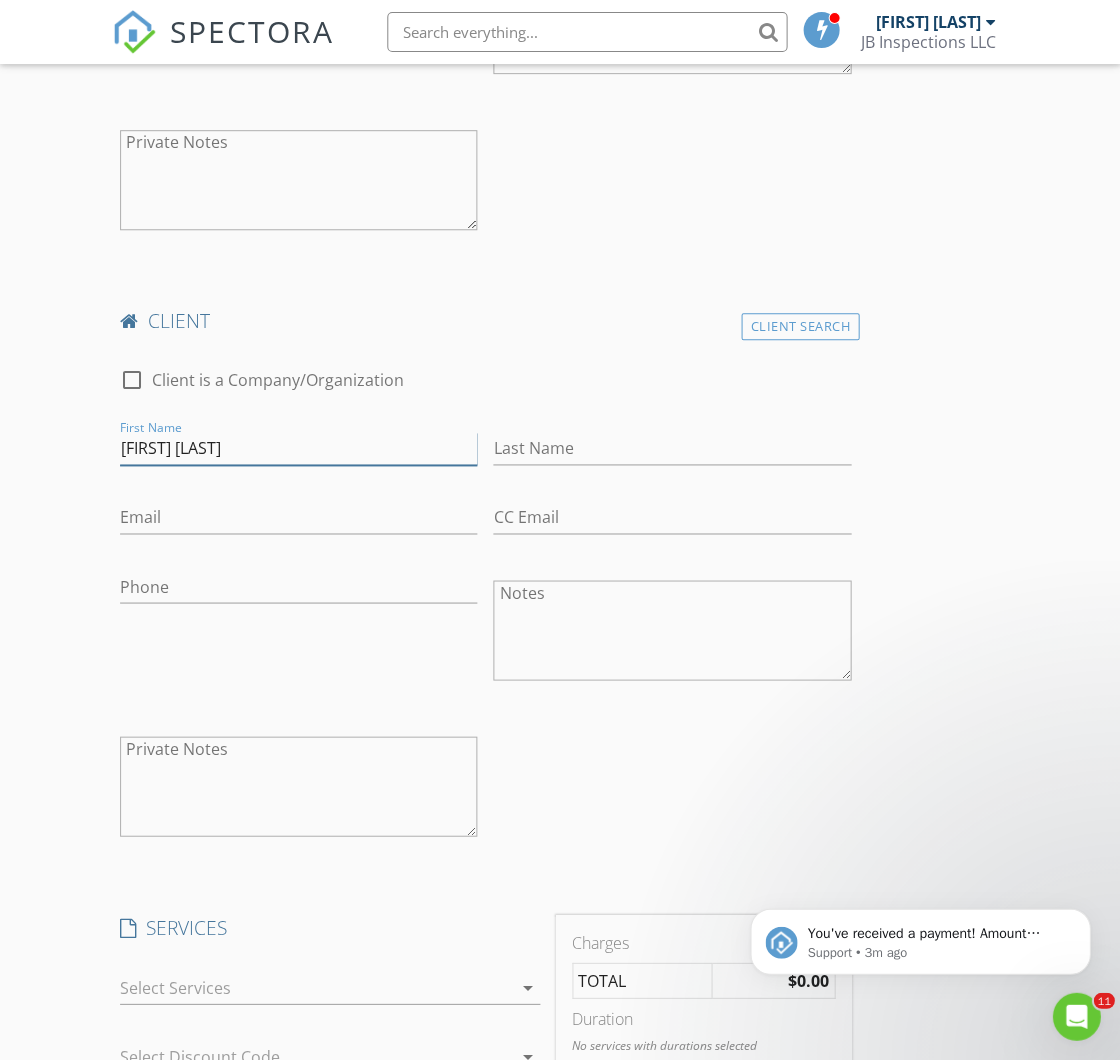 type on "[FIRST] [LAST]" 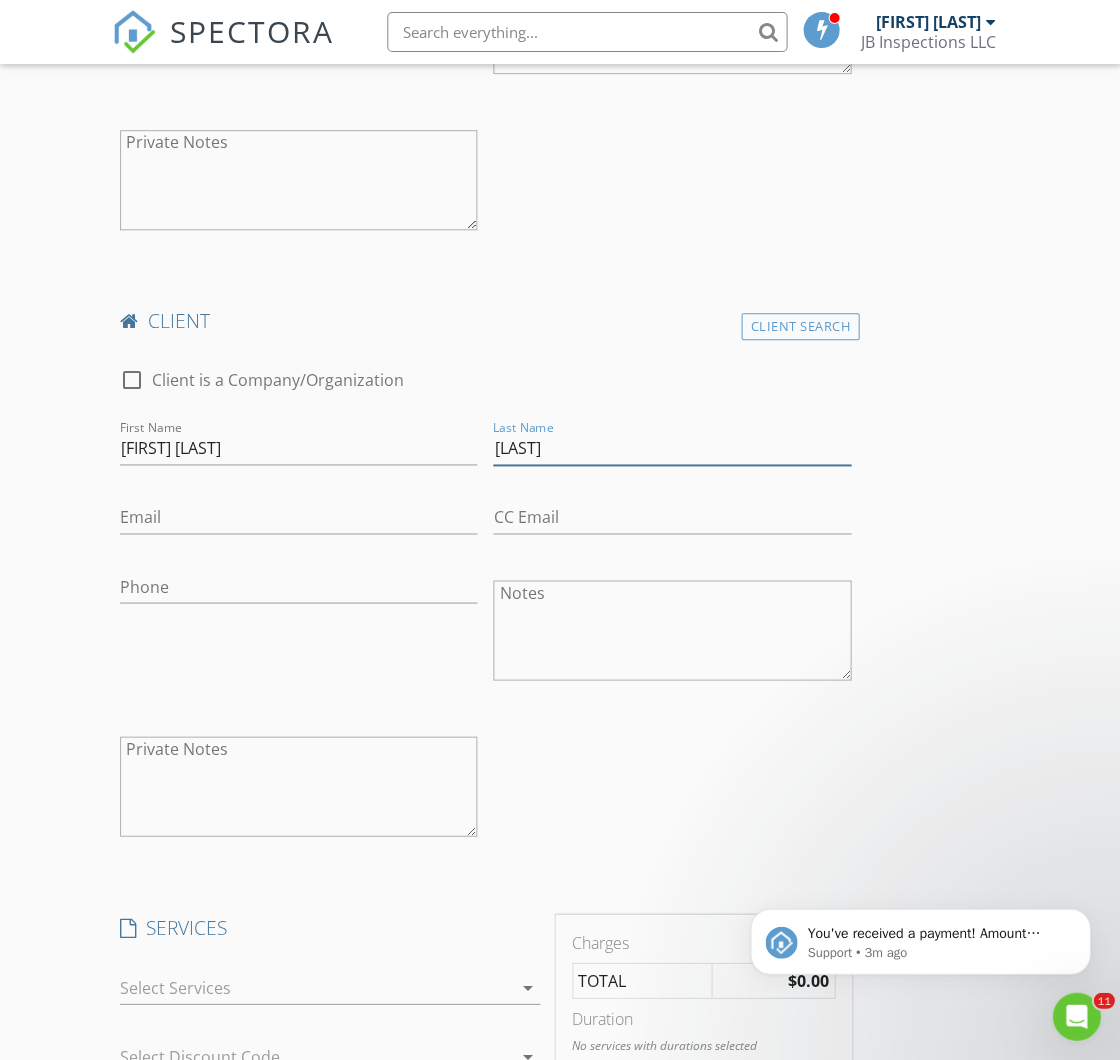 type on "[LAST]" 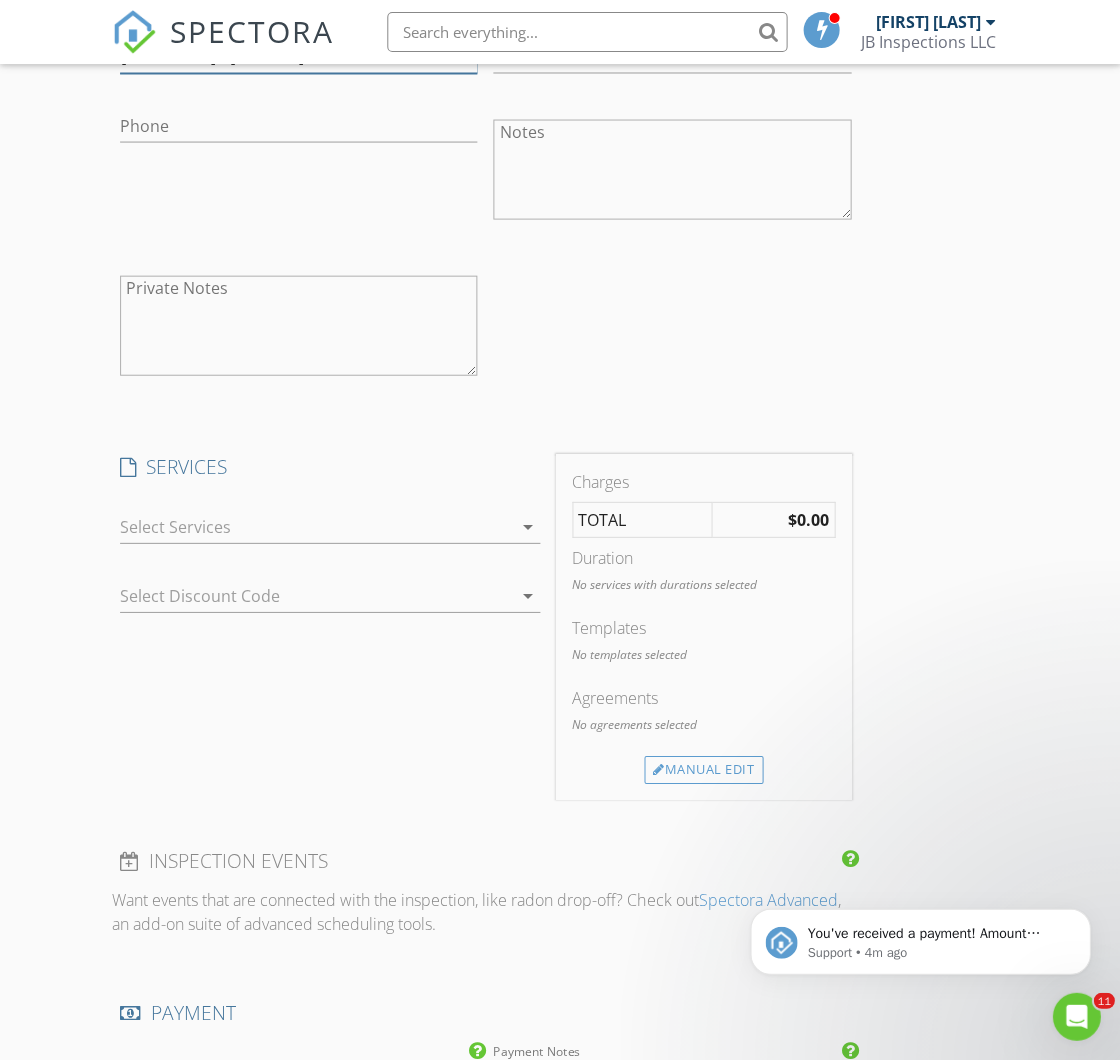 scroll, scrollTop: 1855, scrollLeft: 0, axis: vertical 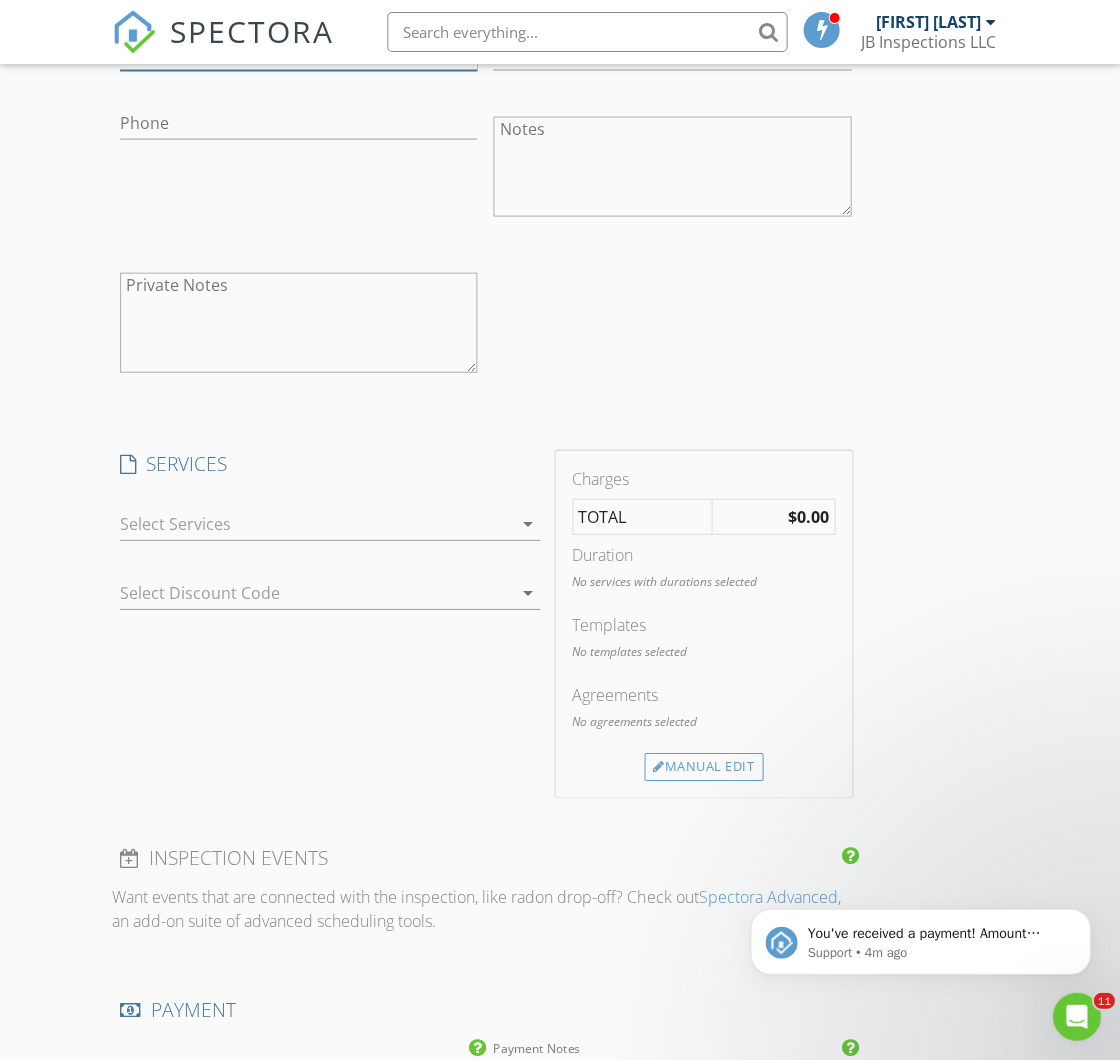 type on "[EMAIL]" 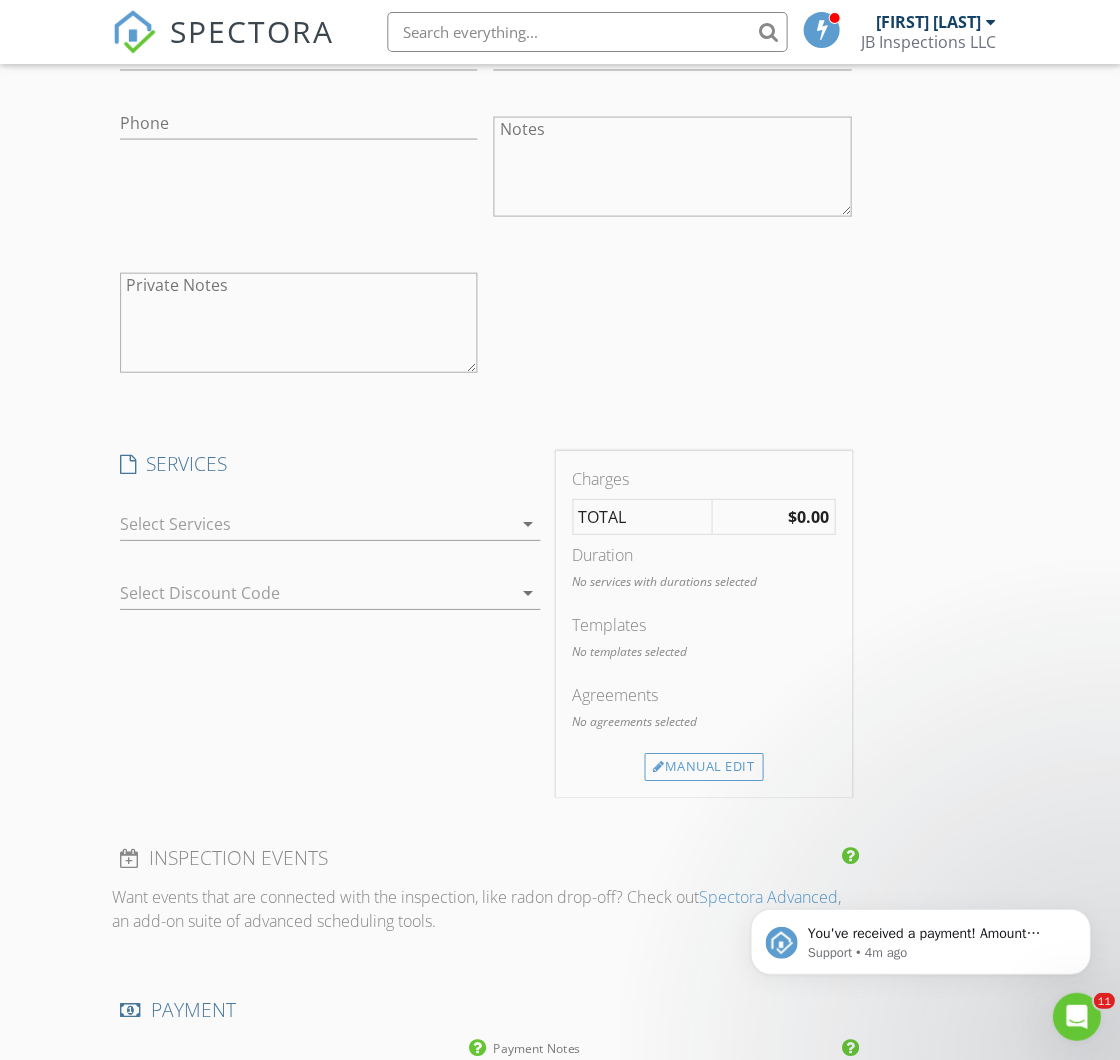 click on "arrow_drop_down" at bounding box center [528, 523] 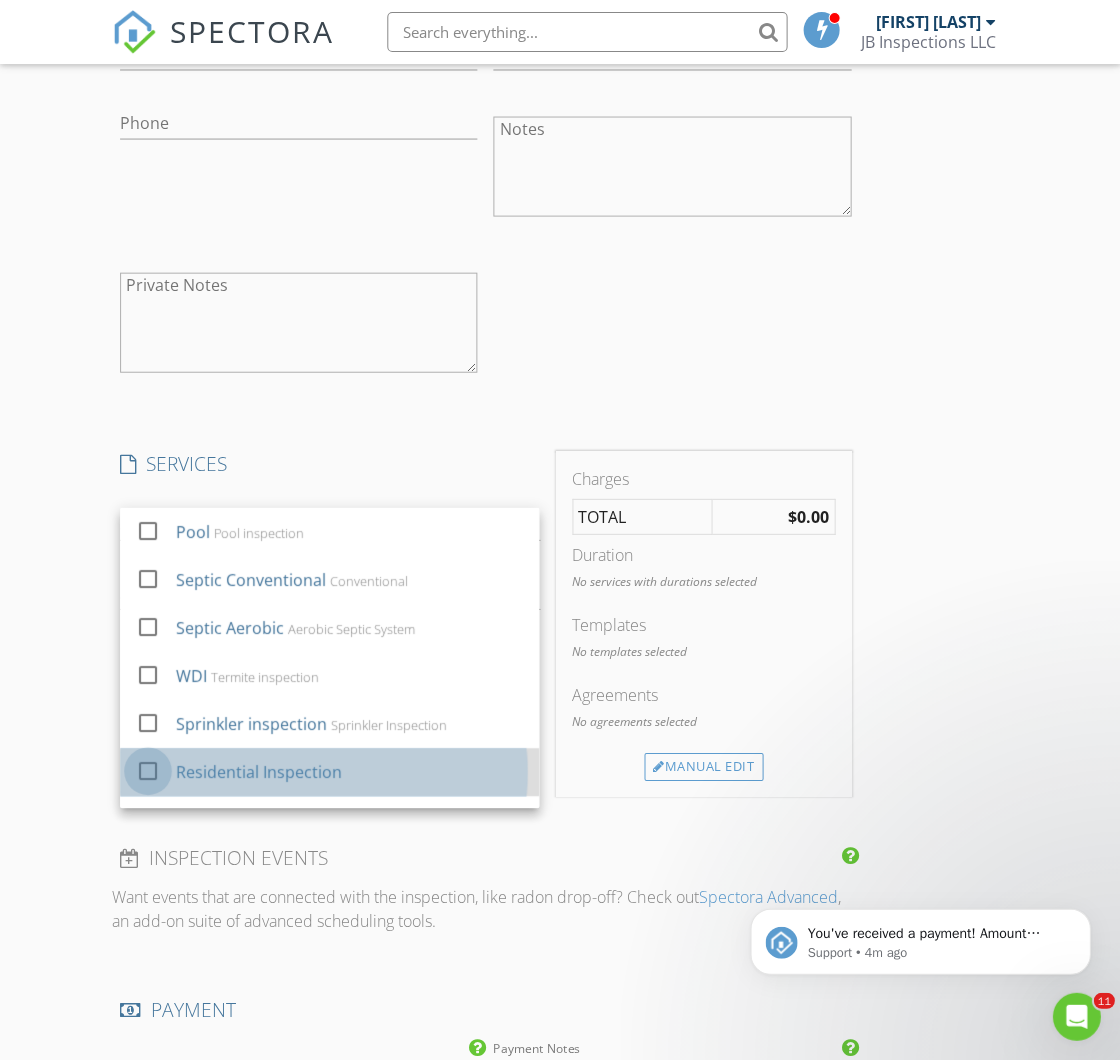 click at bounding box center [148, 769] 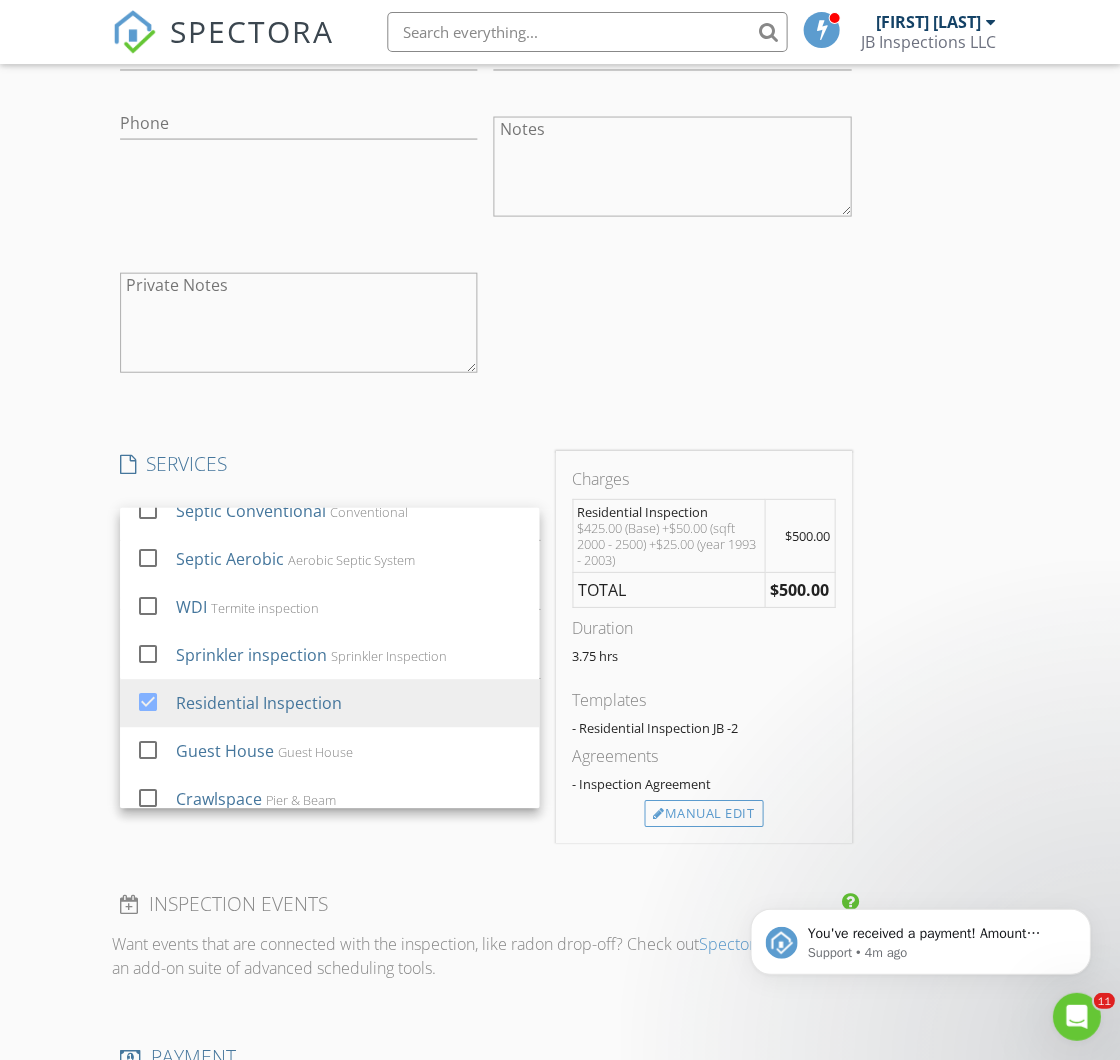 scroll, scrollTop: 231, scrollLeft: 0, axis: vertical 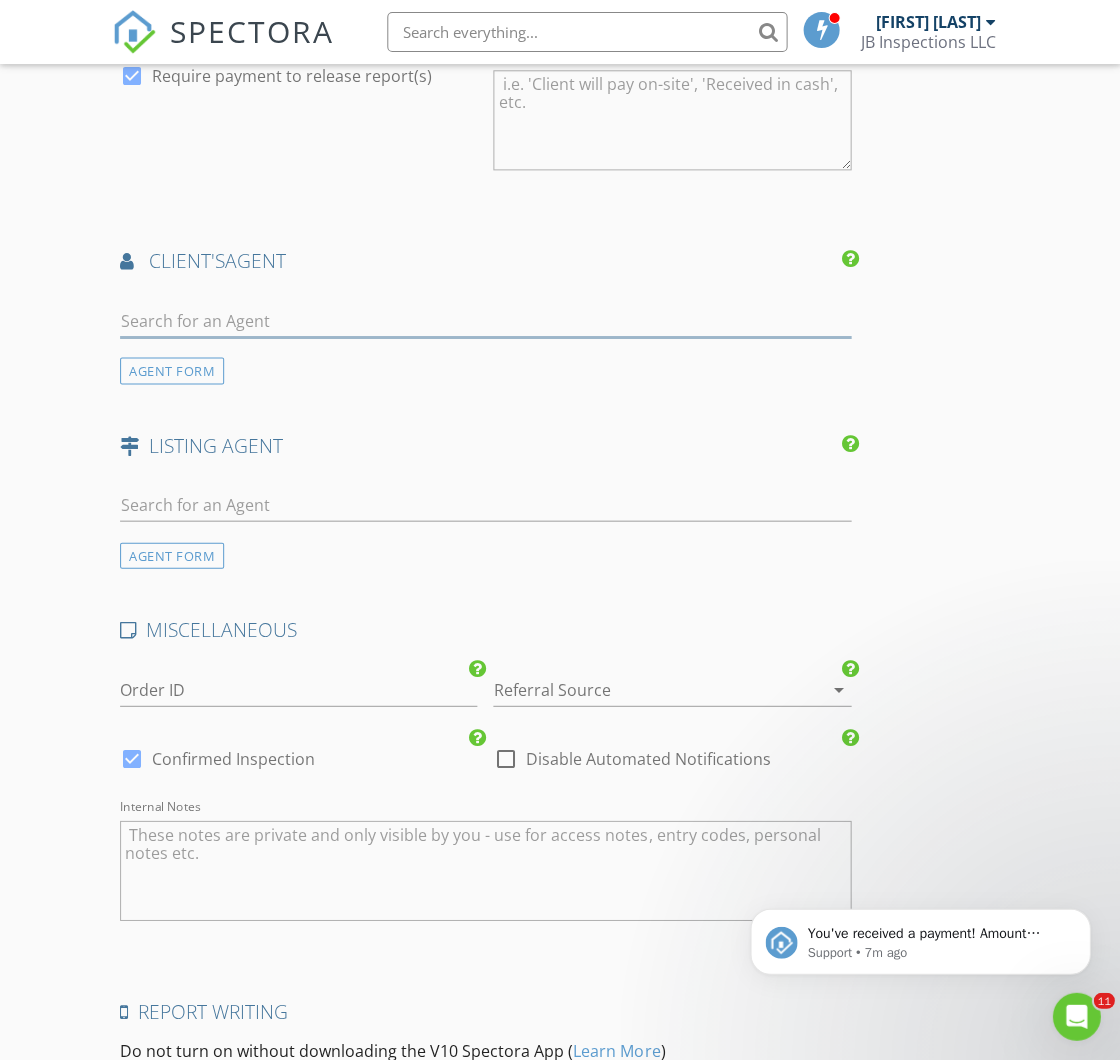 click at bounding box center [485, 320] 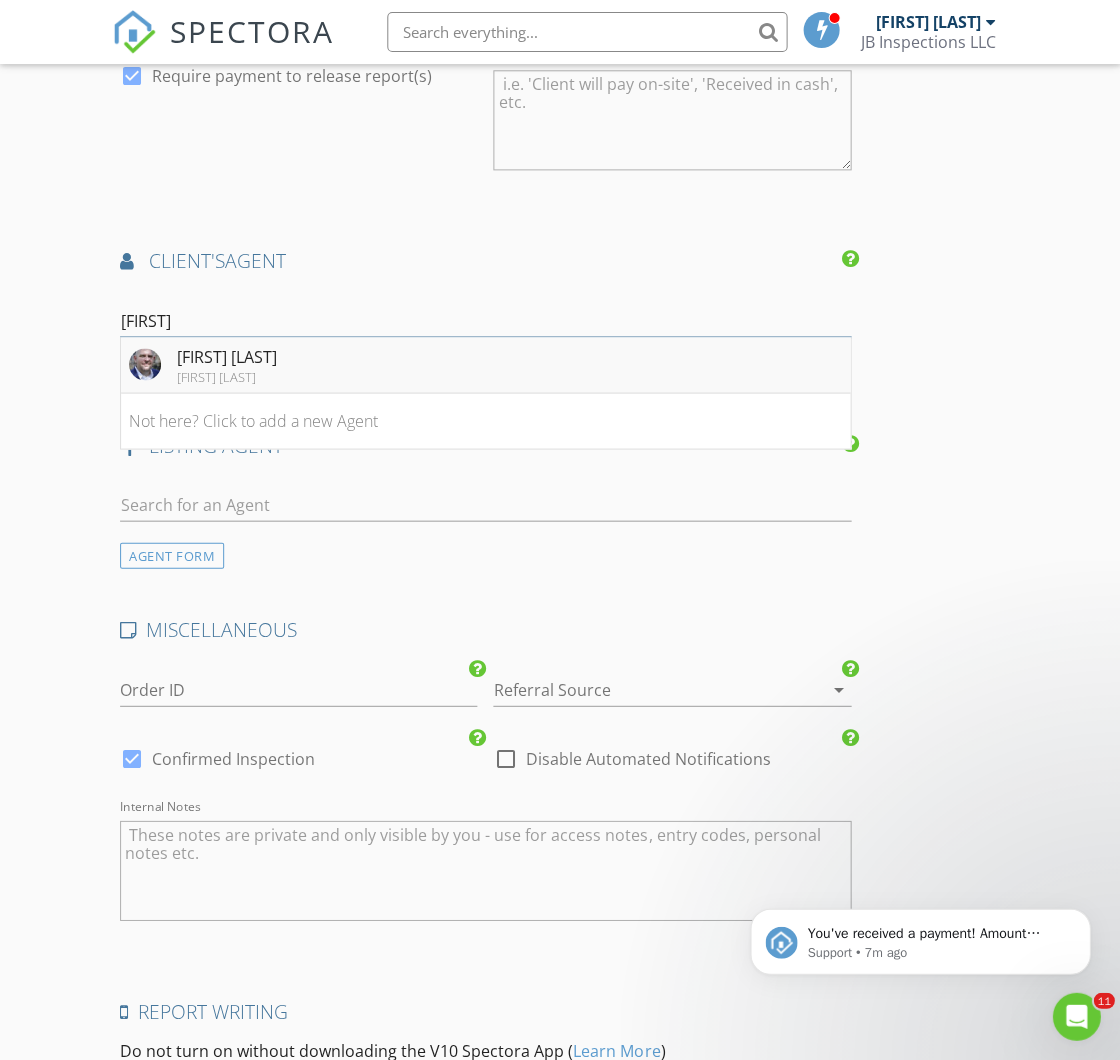 type on "Gabe" 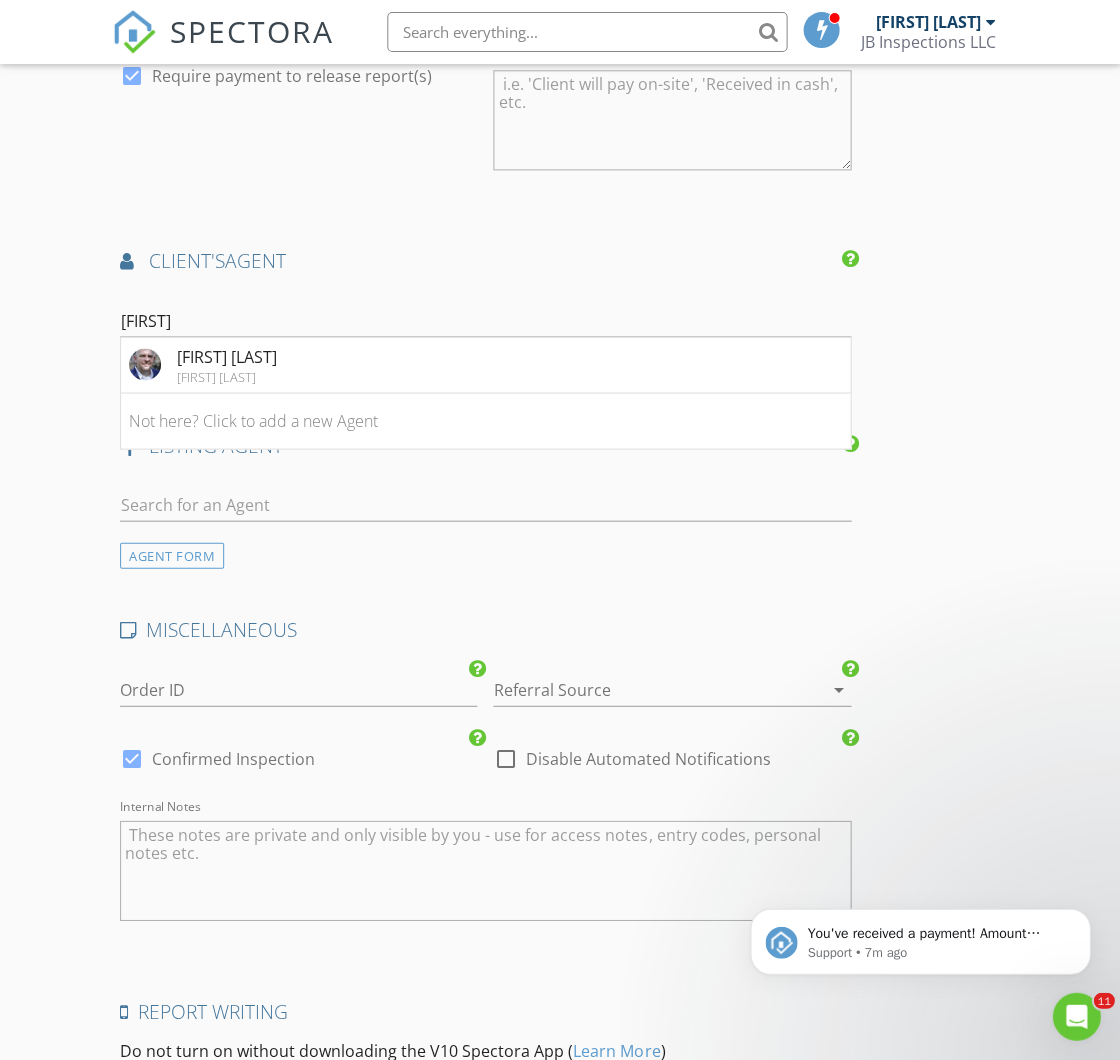 drag, startPoint x: 252, startPoint y: 333, endPoint x: 271, endPoint y: 338, distance: 19.646883 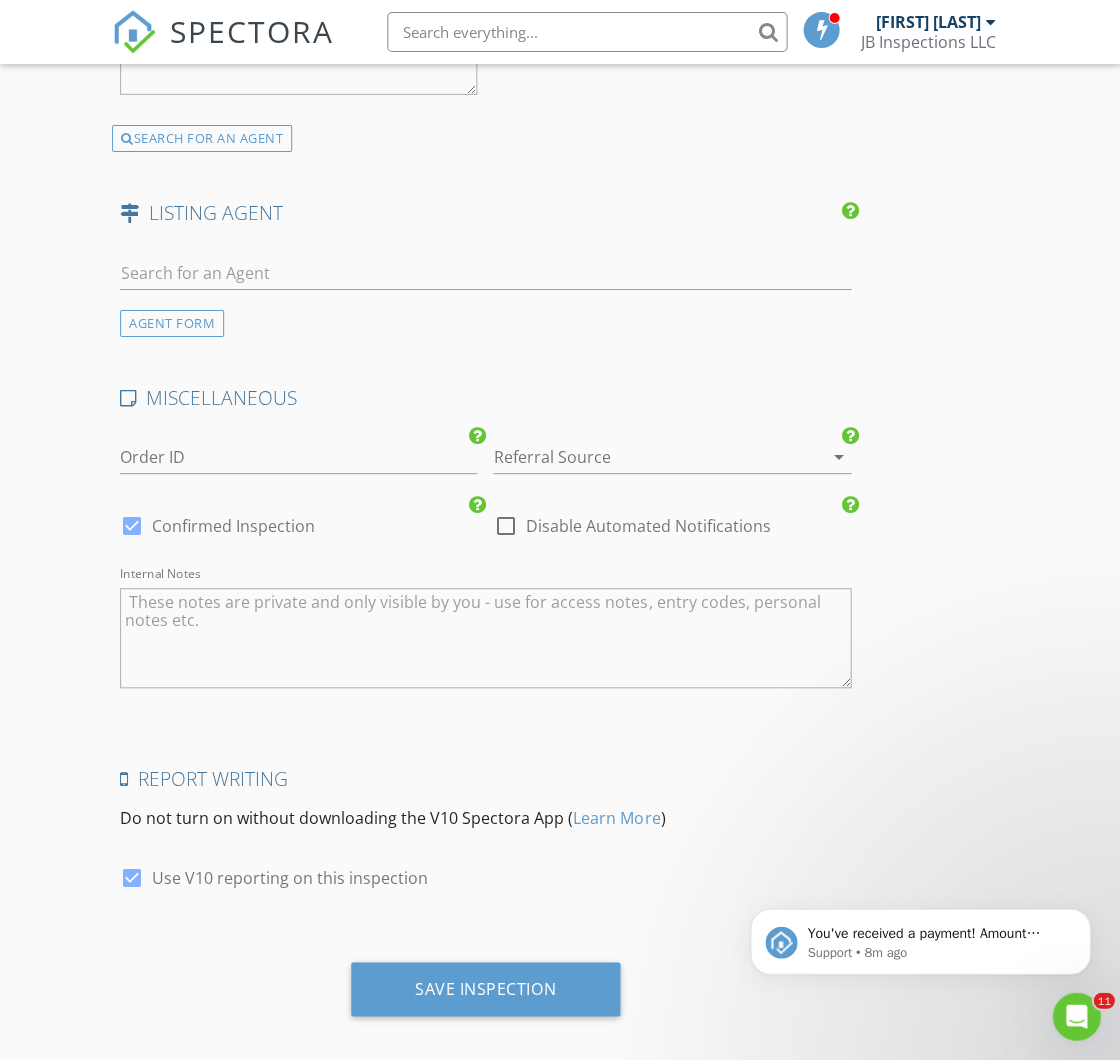 scroll, scrollTop: 3578, scrollLeft: 0, axis: vertical 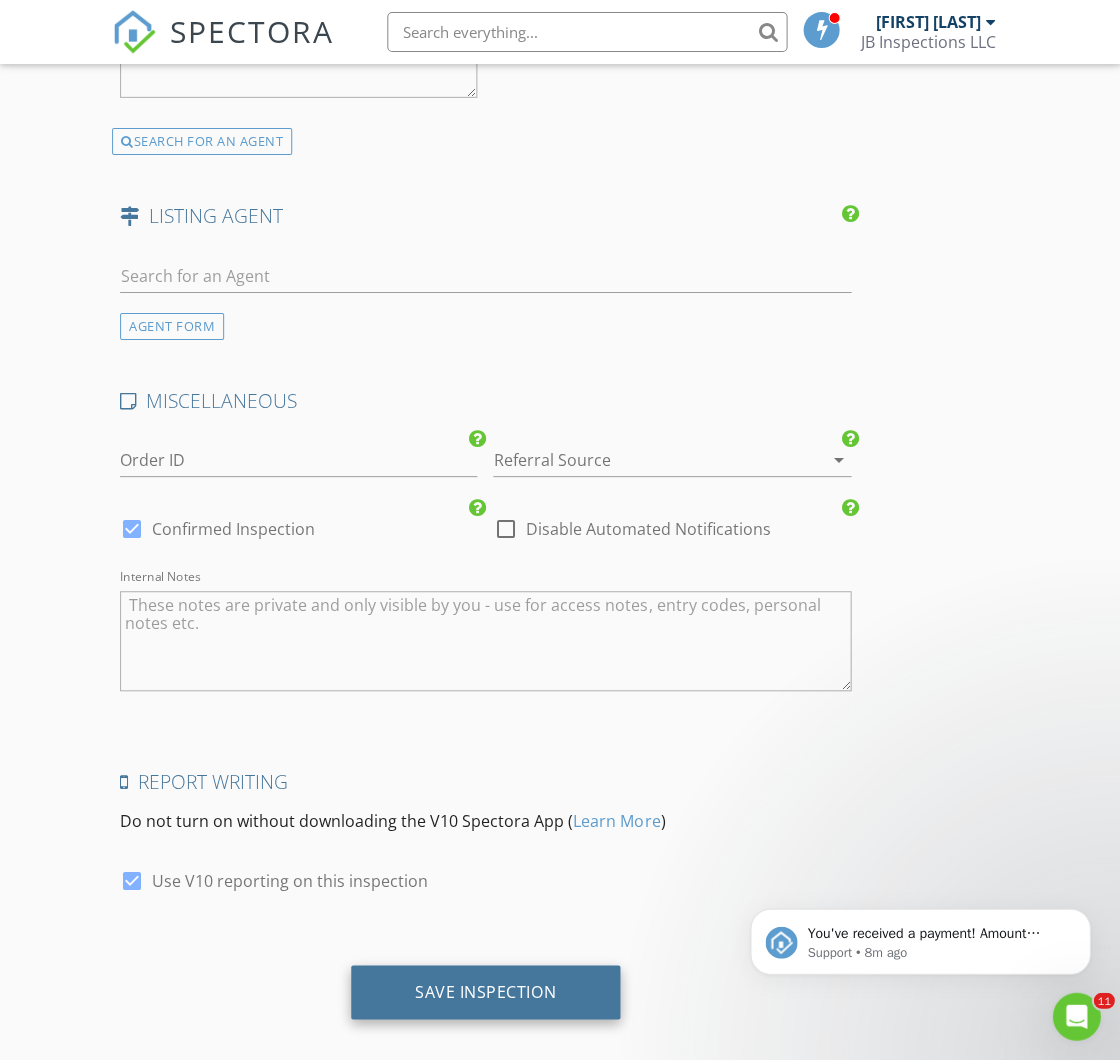 click on "Save Inspection" at bounding box center (485, 991) 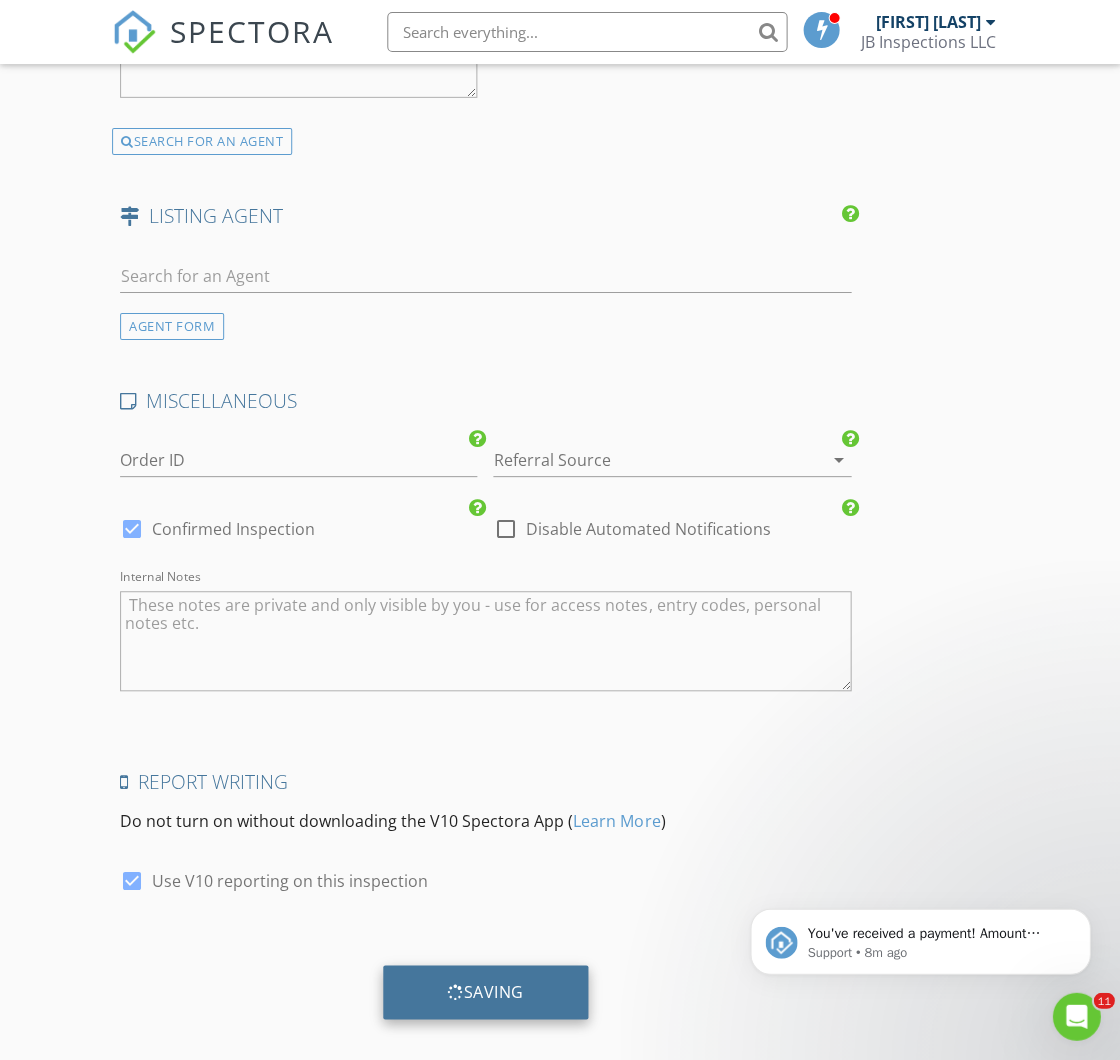 drag, startPoint x: 482, startPoint y: 969, endPoint x: 488, endPoint y: 953, distance: 17.088007 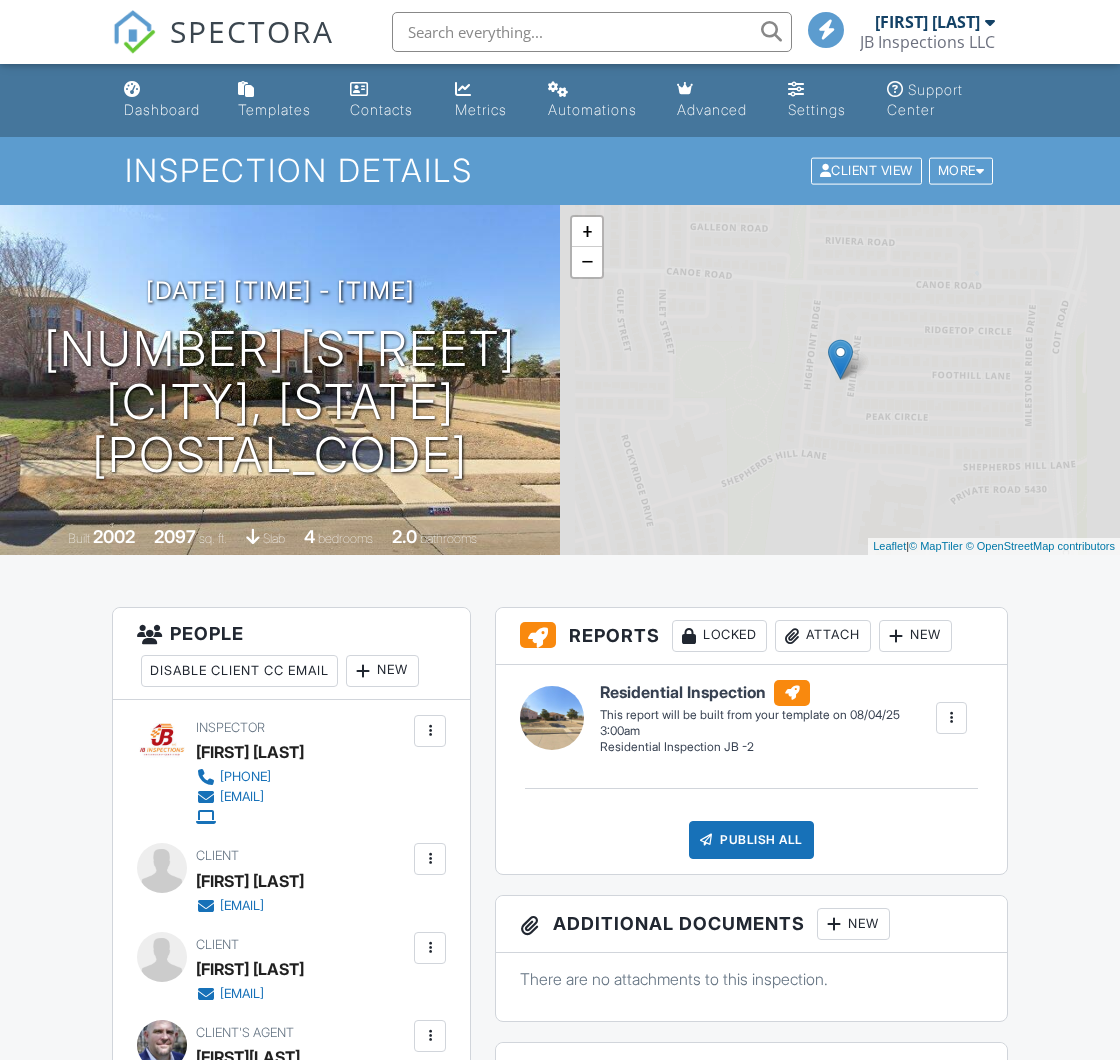scroll, scrollTop: 0, scrollLeft: 0, axis: both 